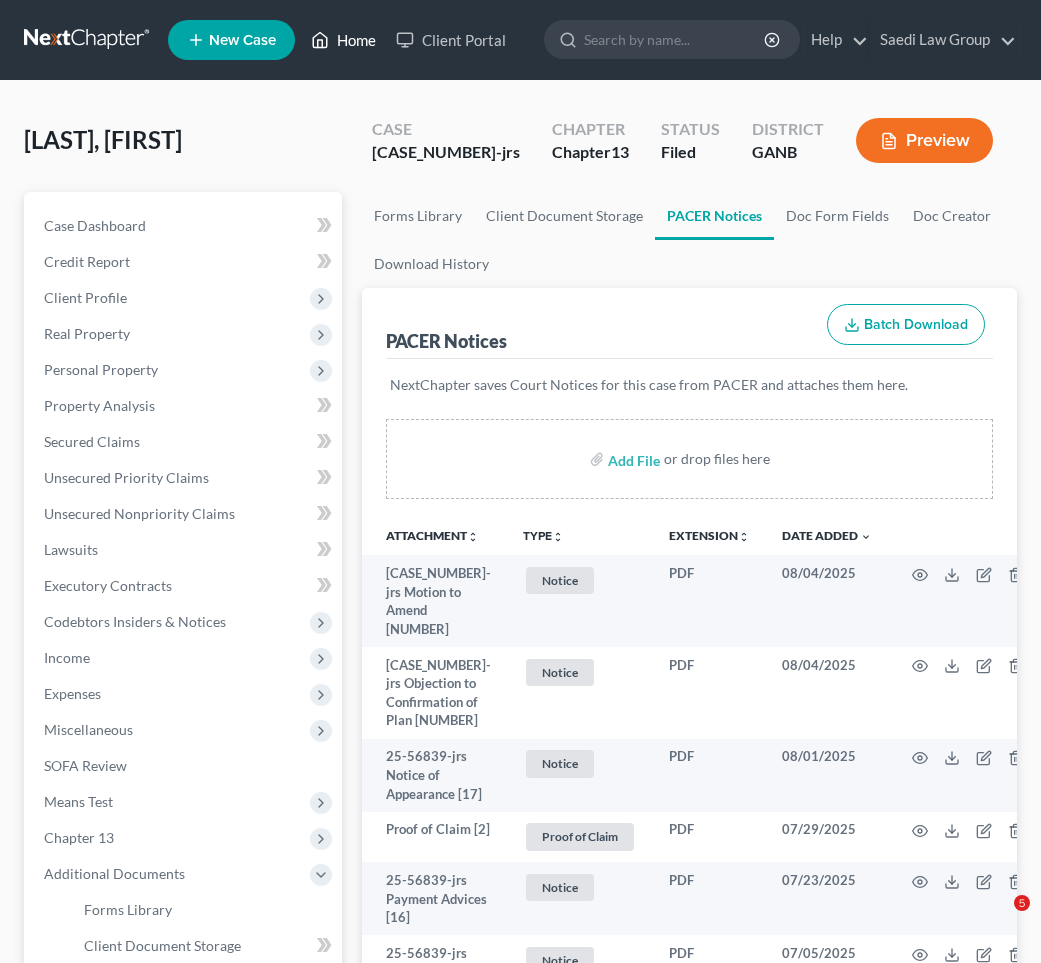 scroll, scrollTop: 0, scrollLeft: 0, axis: both 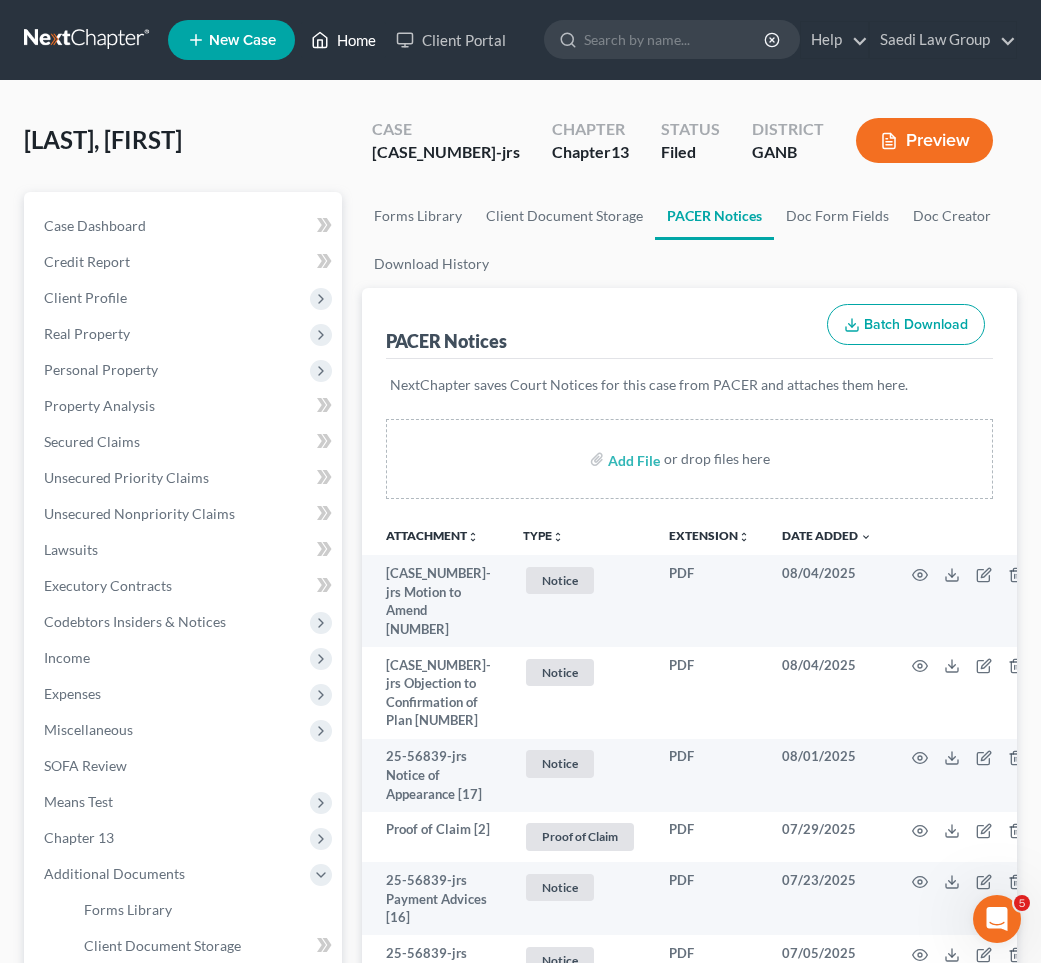 click on "Home" at bounding box center [343, 40] 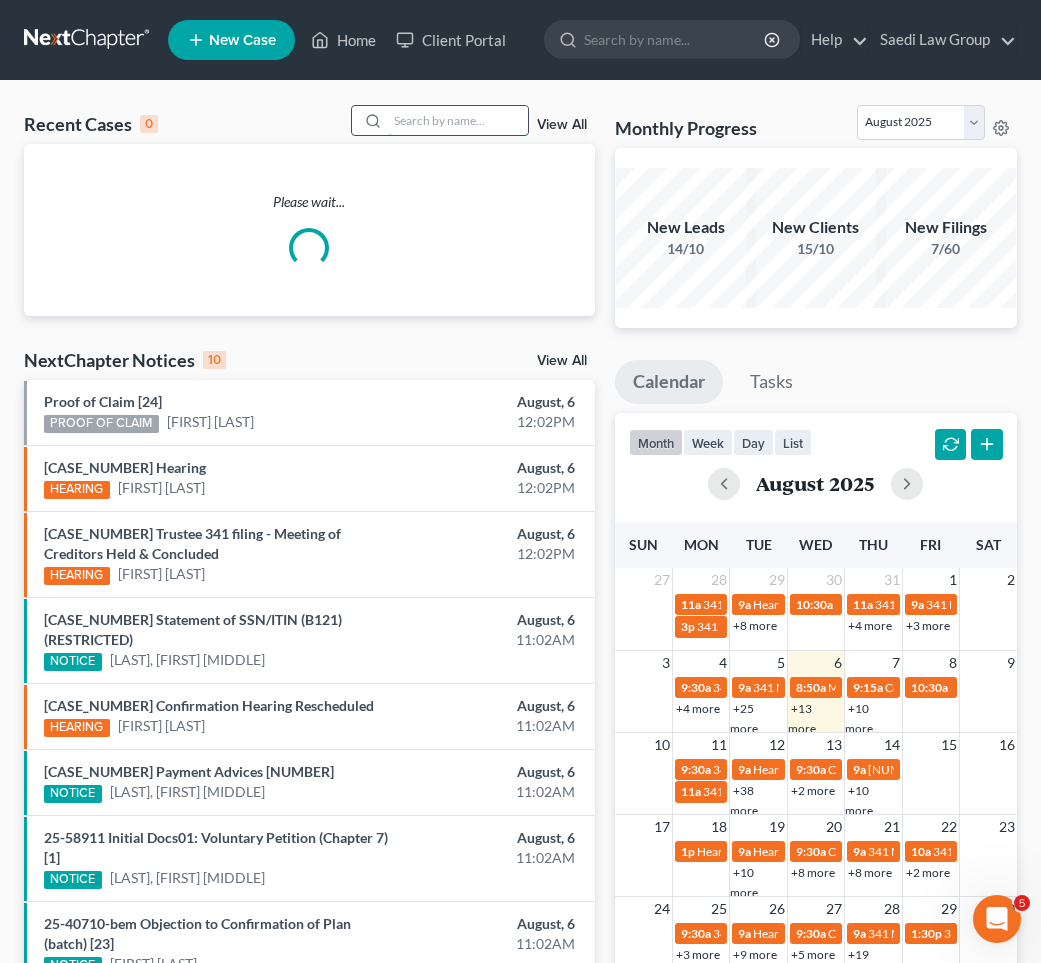 click at bounding box center [458, 120] 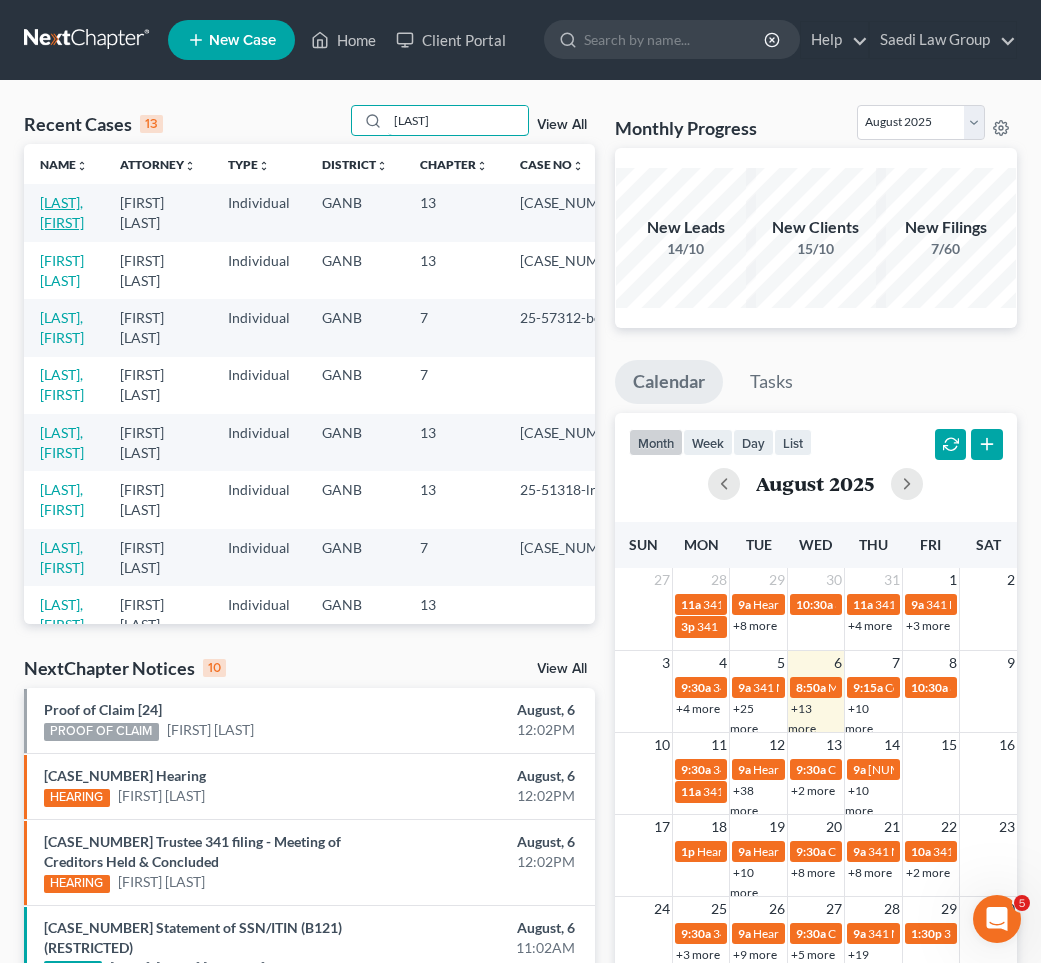 type on "[LAST]" 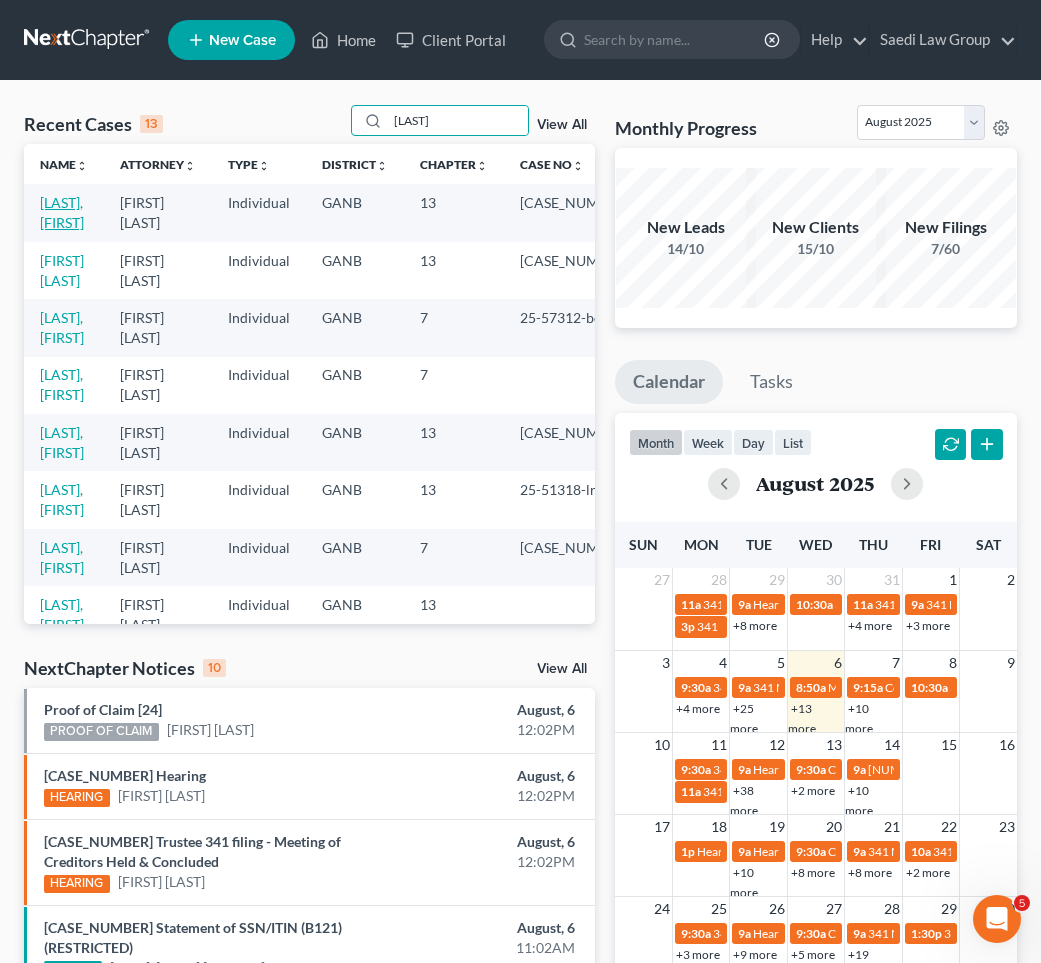 click on "[LAST], [FIRST]" at bounding box center [62, 212] 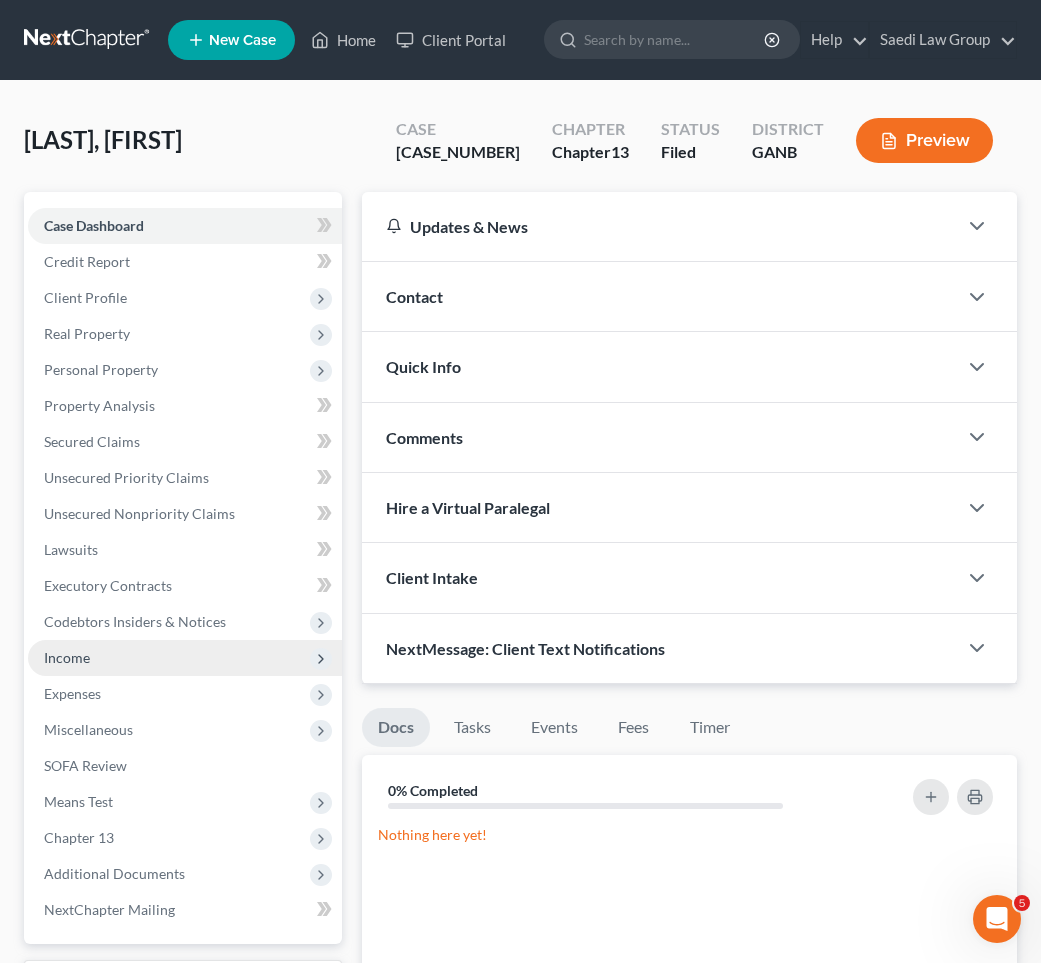click on "Income" at bounding box center [185, 658] 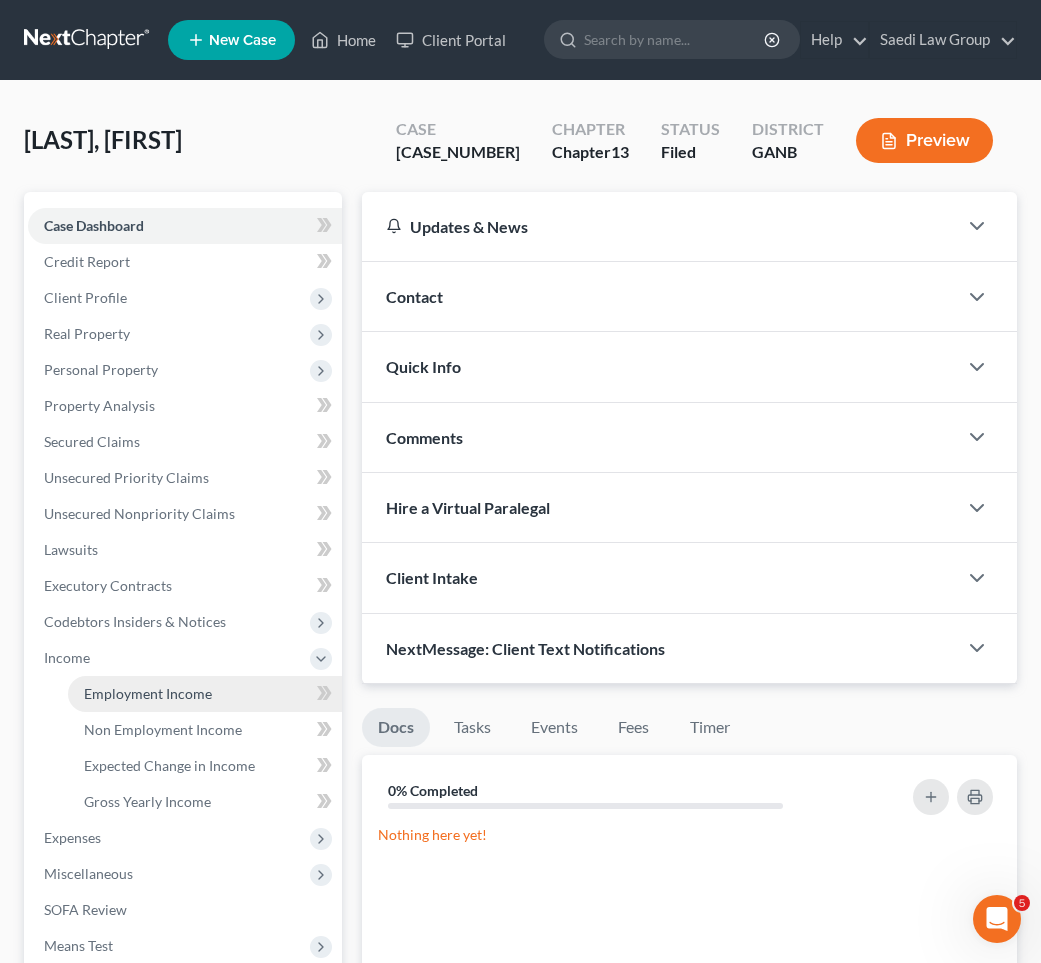 click on "Employment Income" at bounding box center [148, 693] 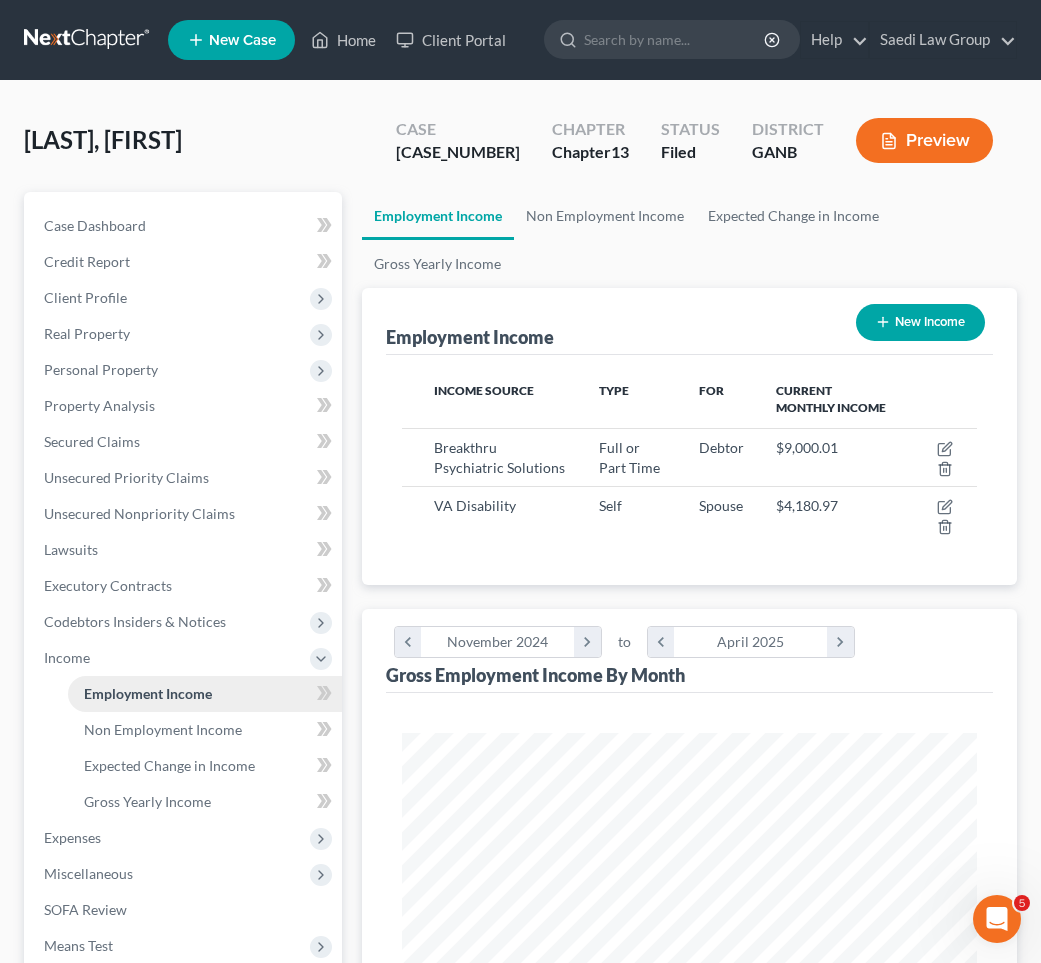 scroll, scrollTop: 999713, scrollLeft: 999385, axis: both 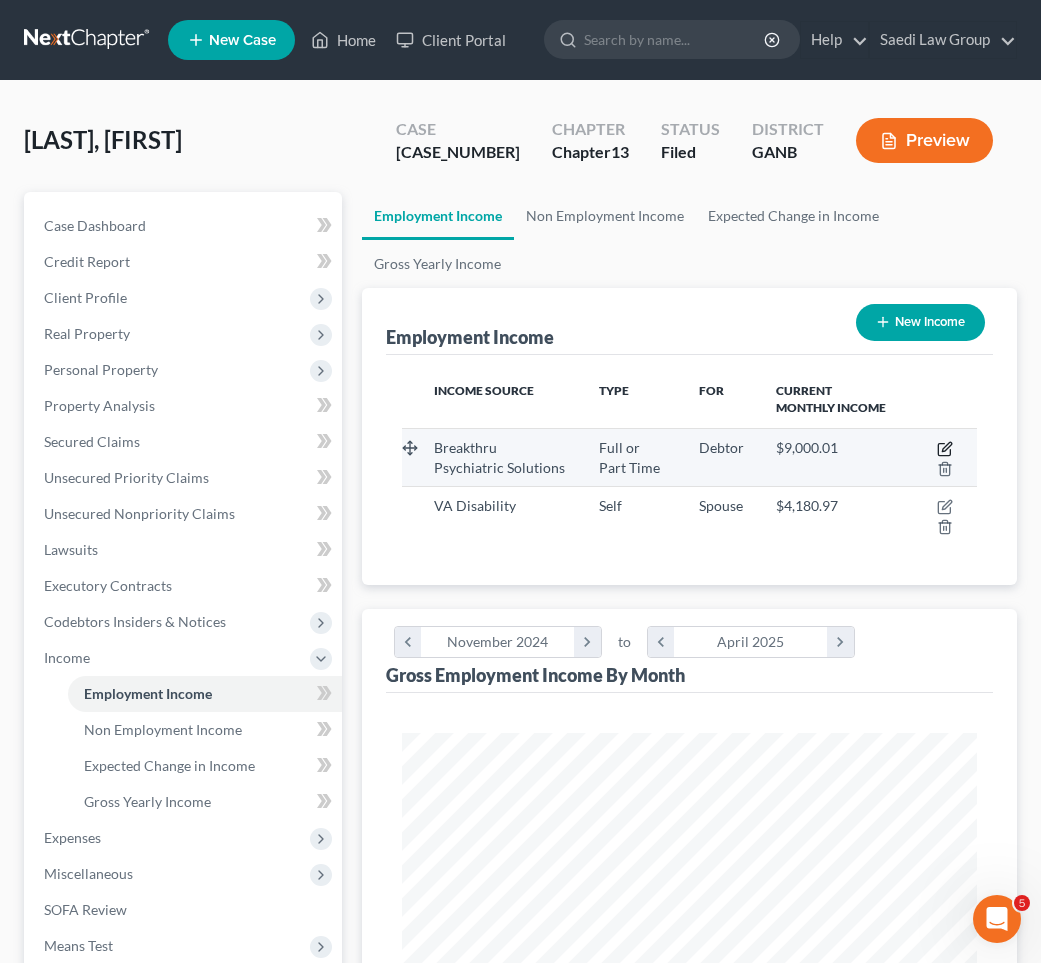 click 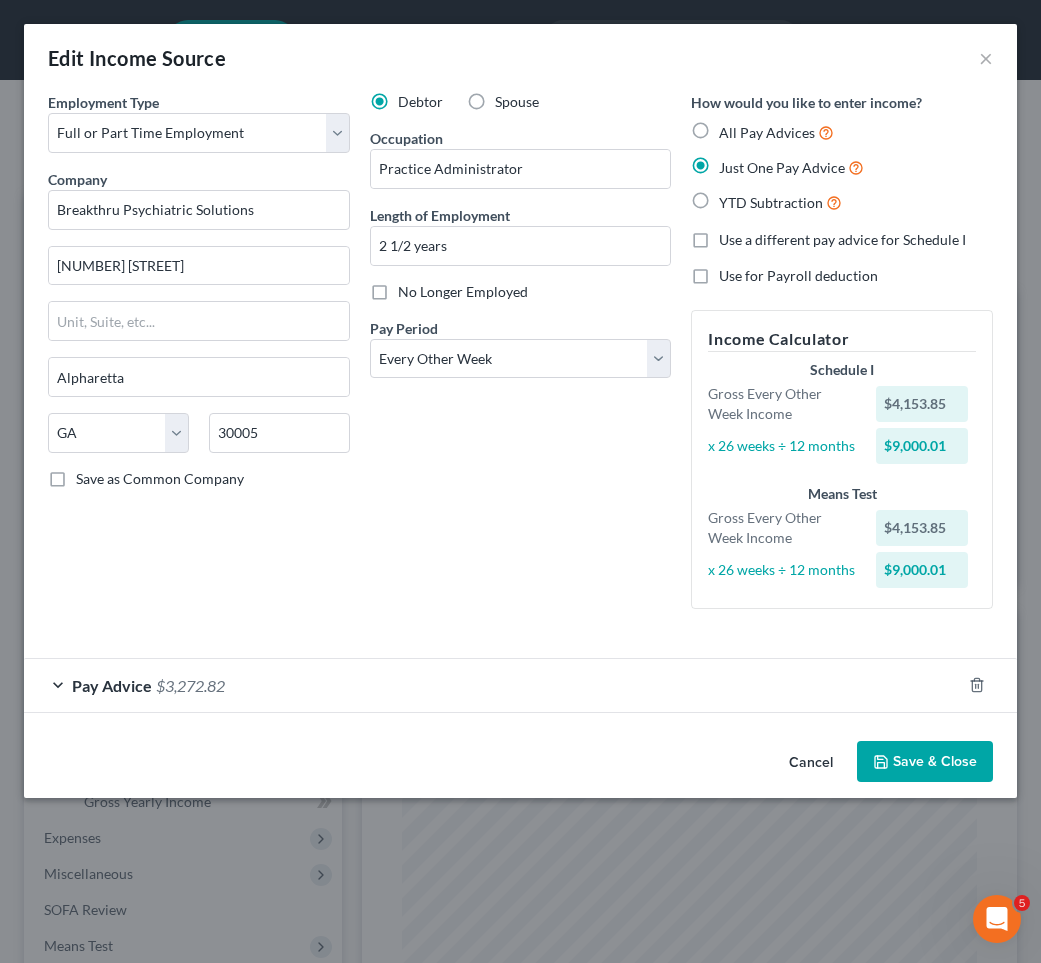 click on "Pay Advice $[AMOUNT]" at bounding box center [492, 685] 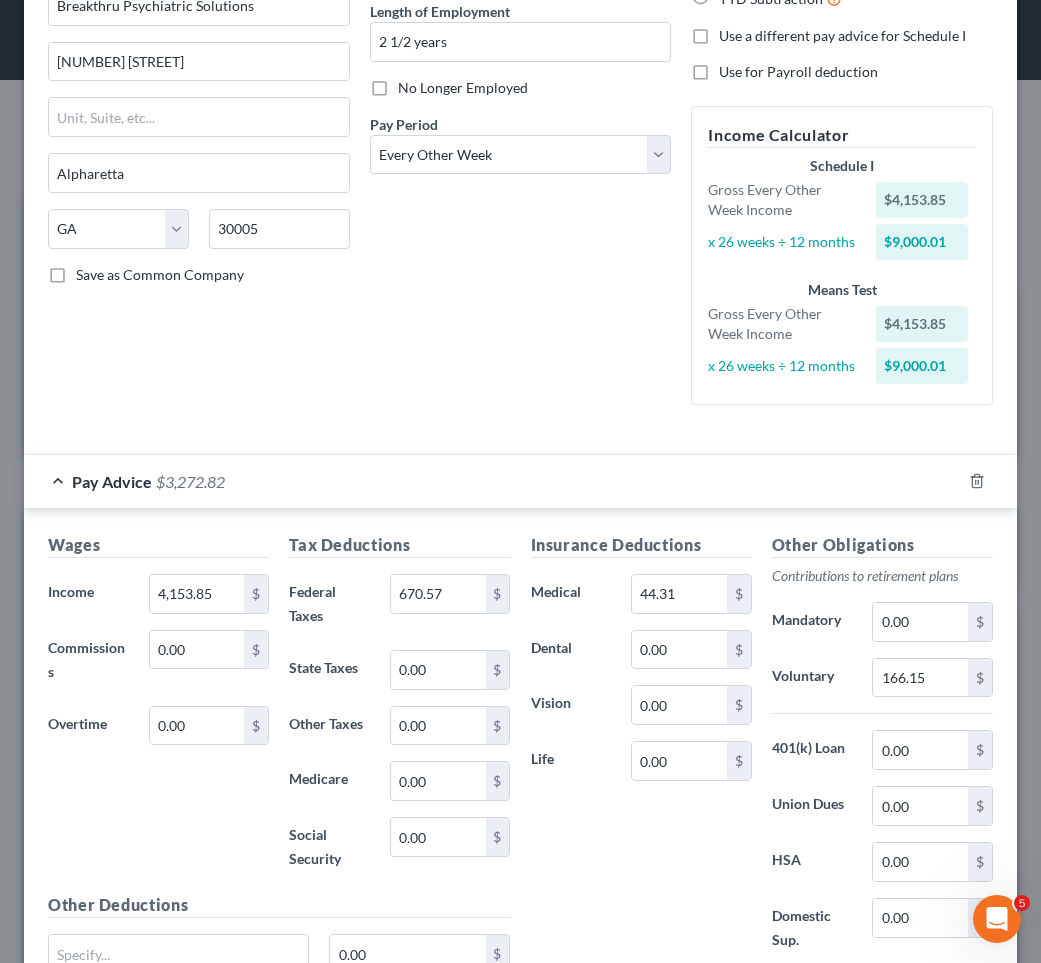 scroll, scrollTop: 205, scrollLeft: 0, axis: vertical 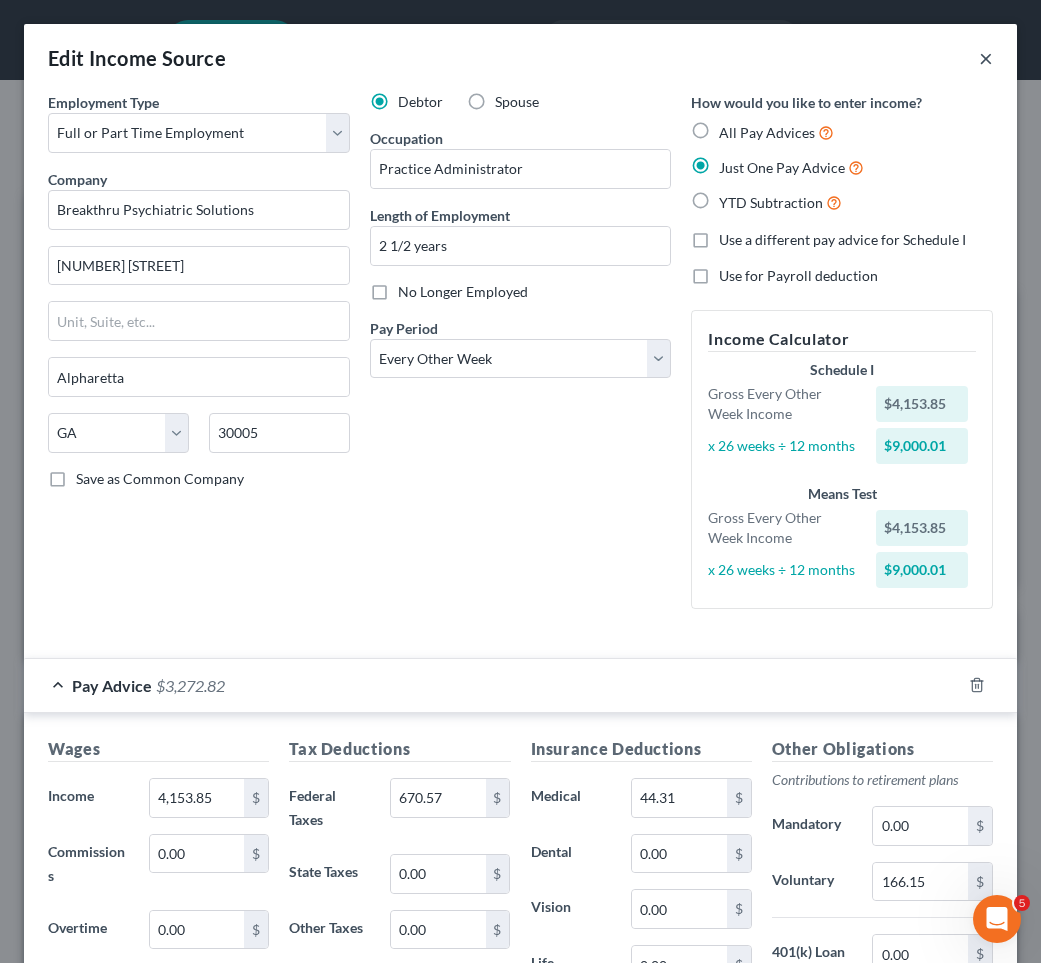 click on "×" at bounding box center (986, 58) 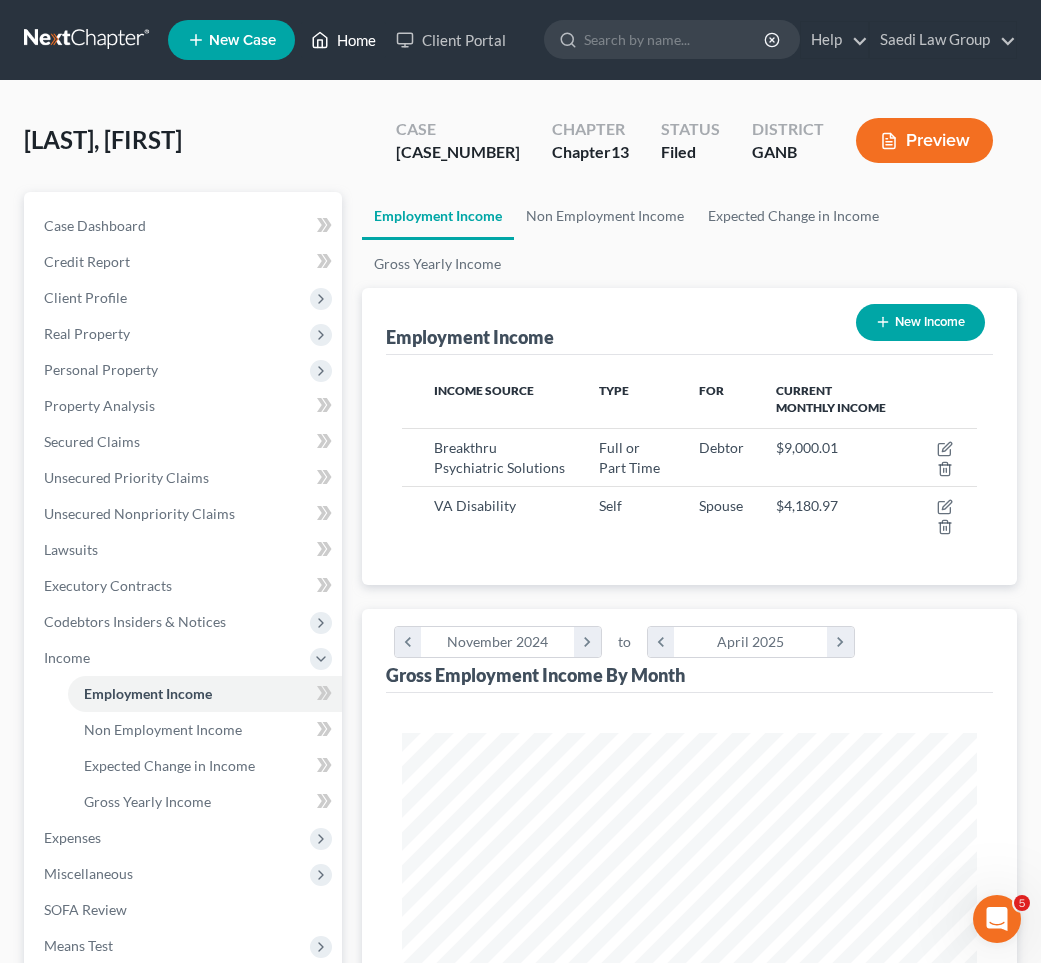 click on "Home" at bounding box center [343, 40] 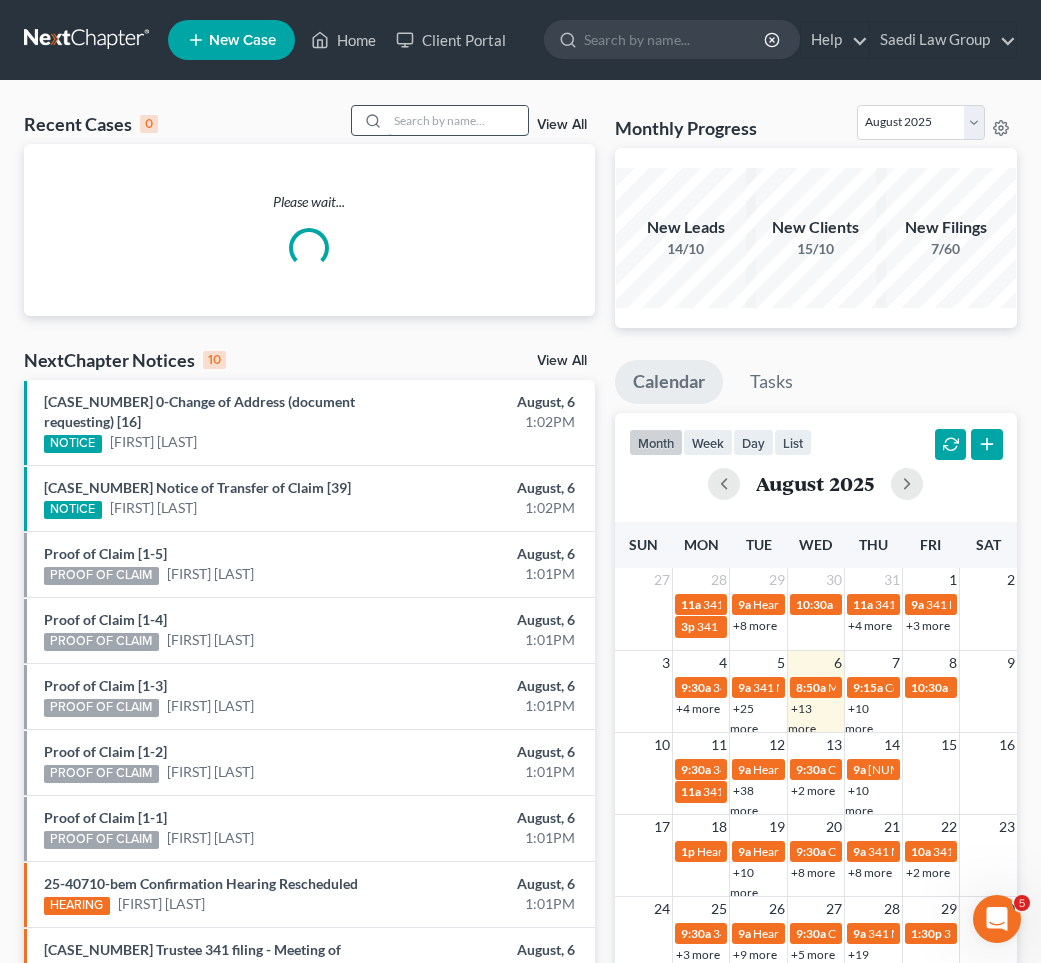 click at bounding box center [458, 120] 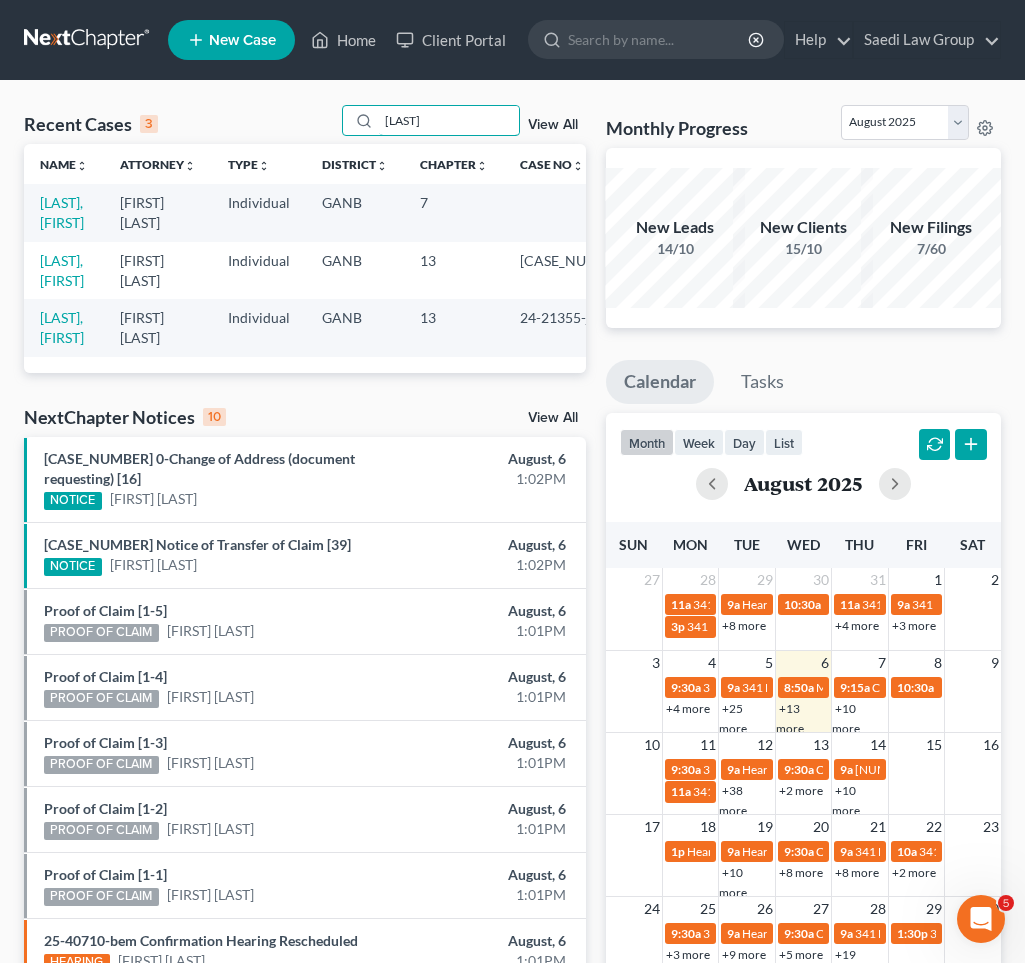 click on "[LAST]" at bounding box center (449, 120) 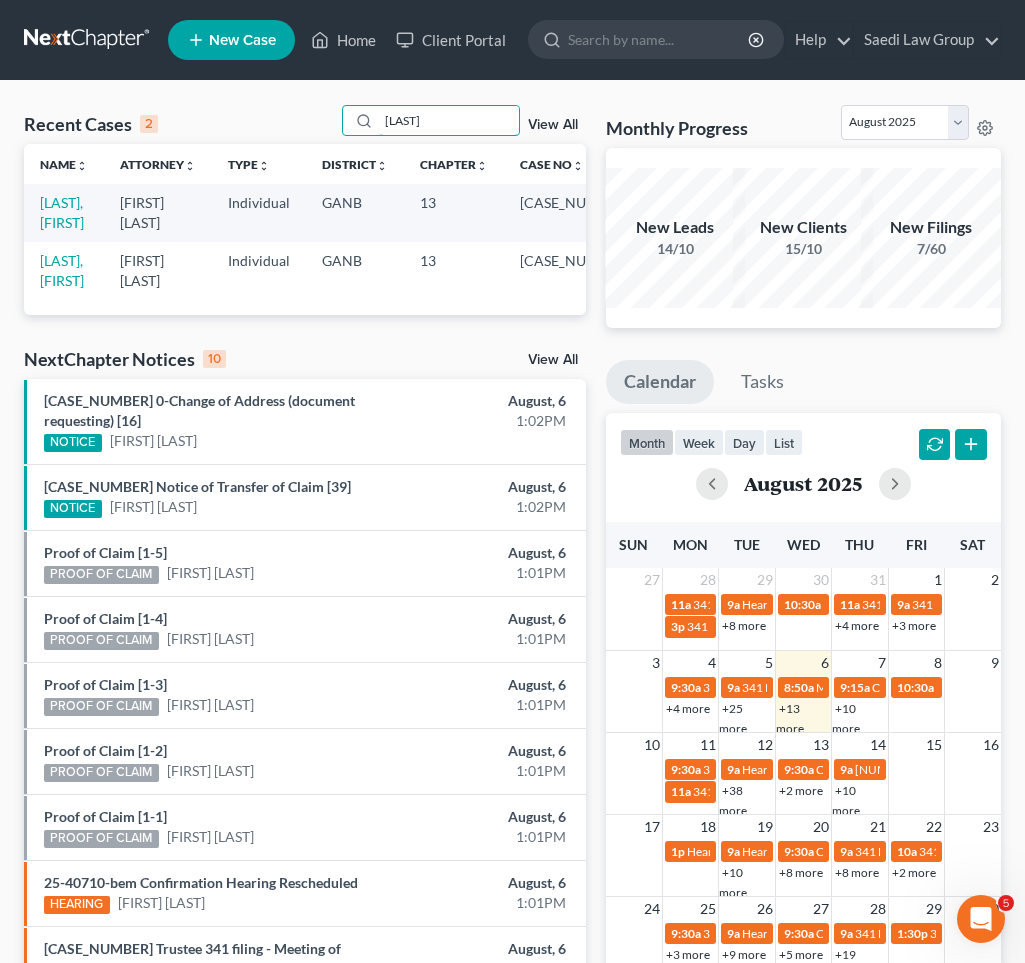type on "[LAST]" 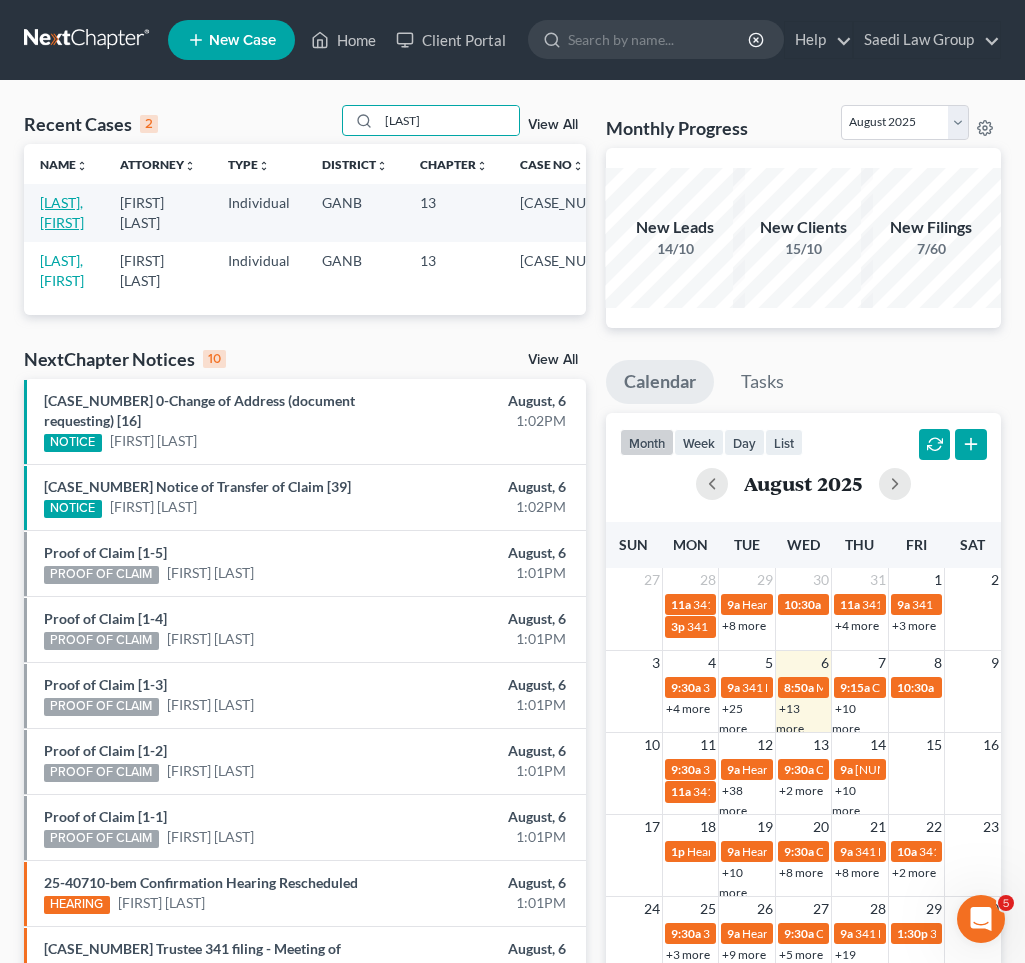 drag, startPoint x: 25, startPoint y: 187, endPoint x: 55, endPoint y: 223, distance: 46.8615 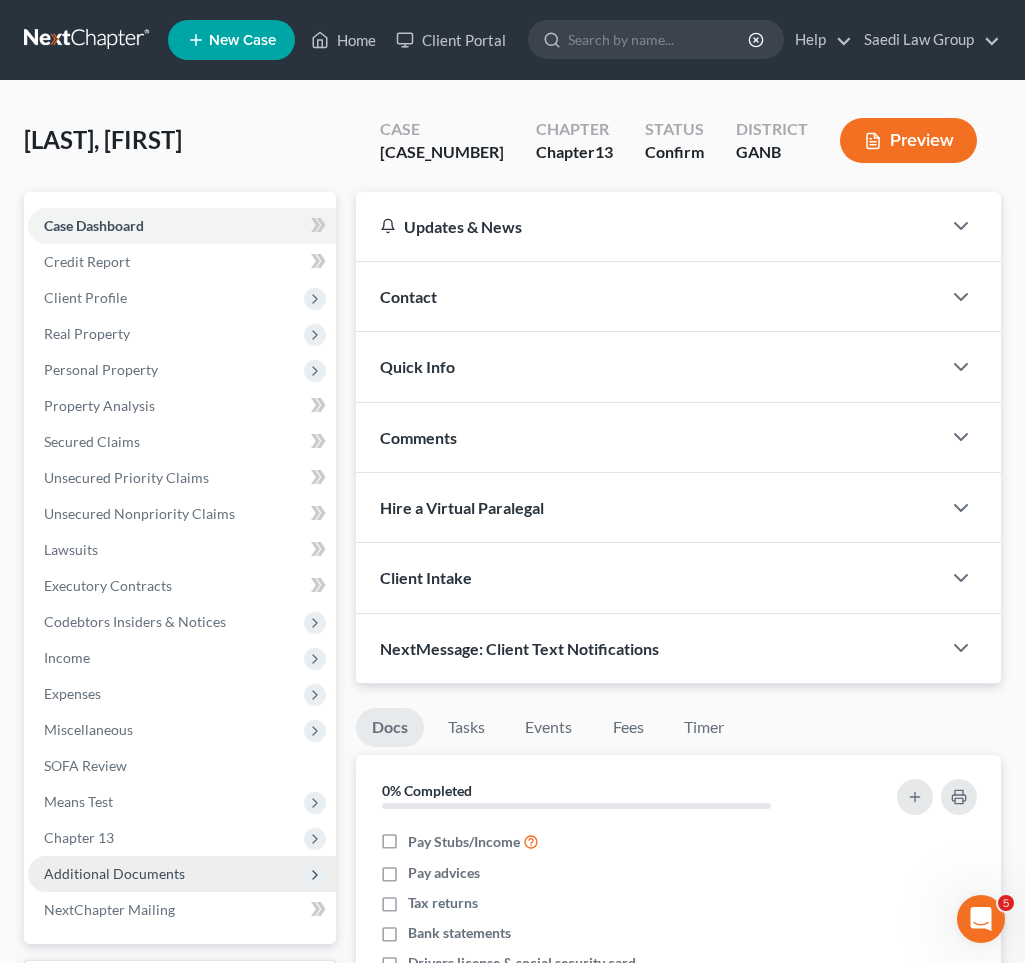 click on "Additional Documents" at bounding box center (114, 873) 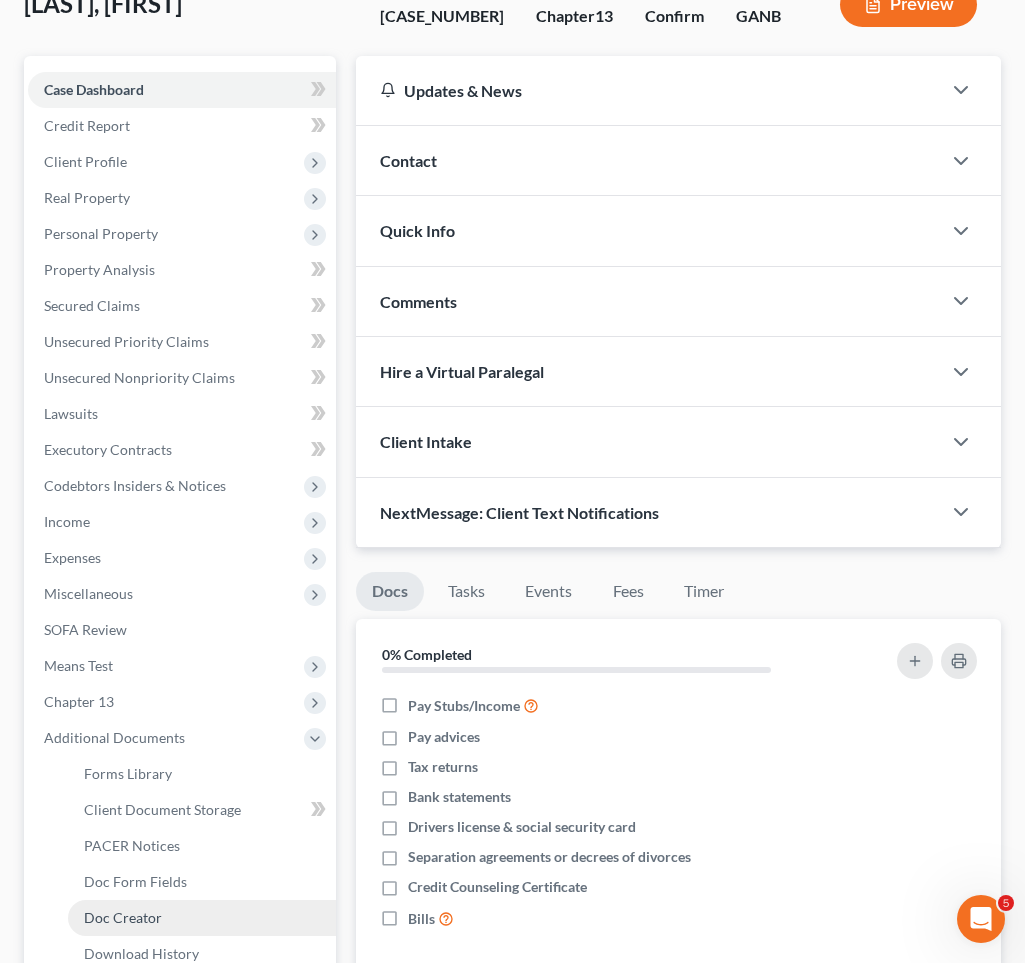 click on "Doc Creator" at bounding box center (202, 918) 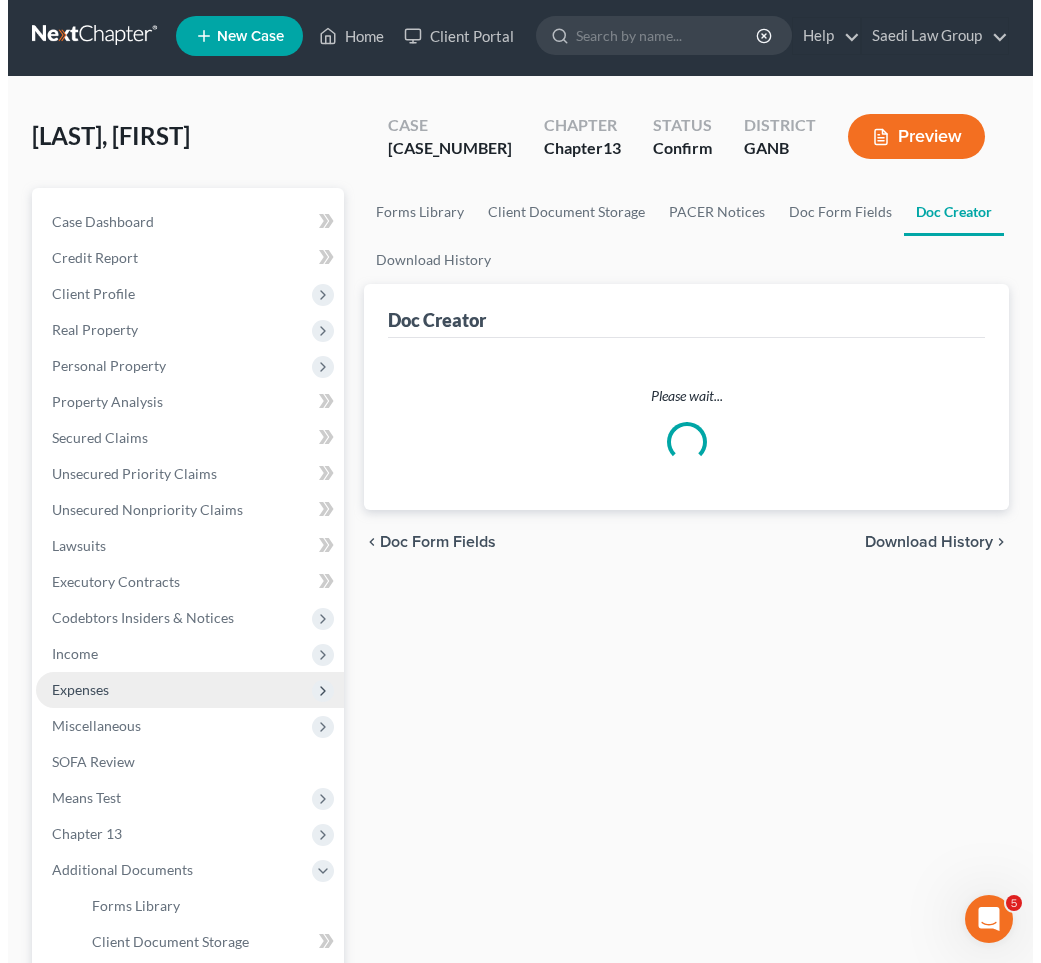 scroll, scrollTop: 0, scrollLeft: 0, axis: both 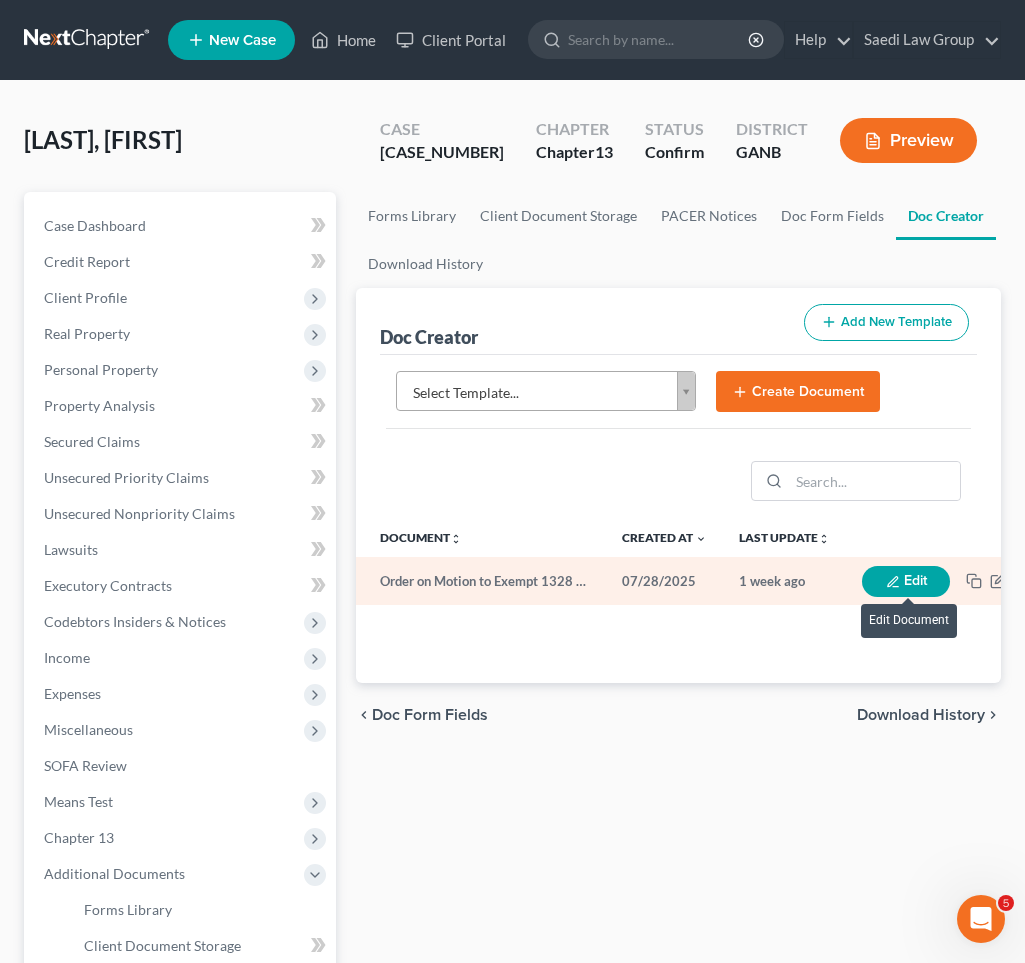 click 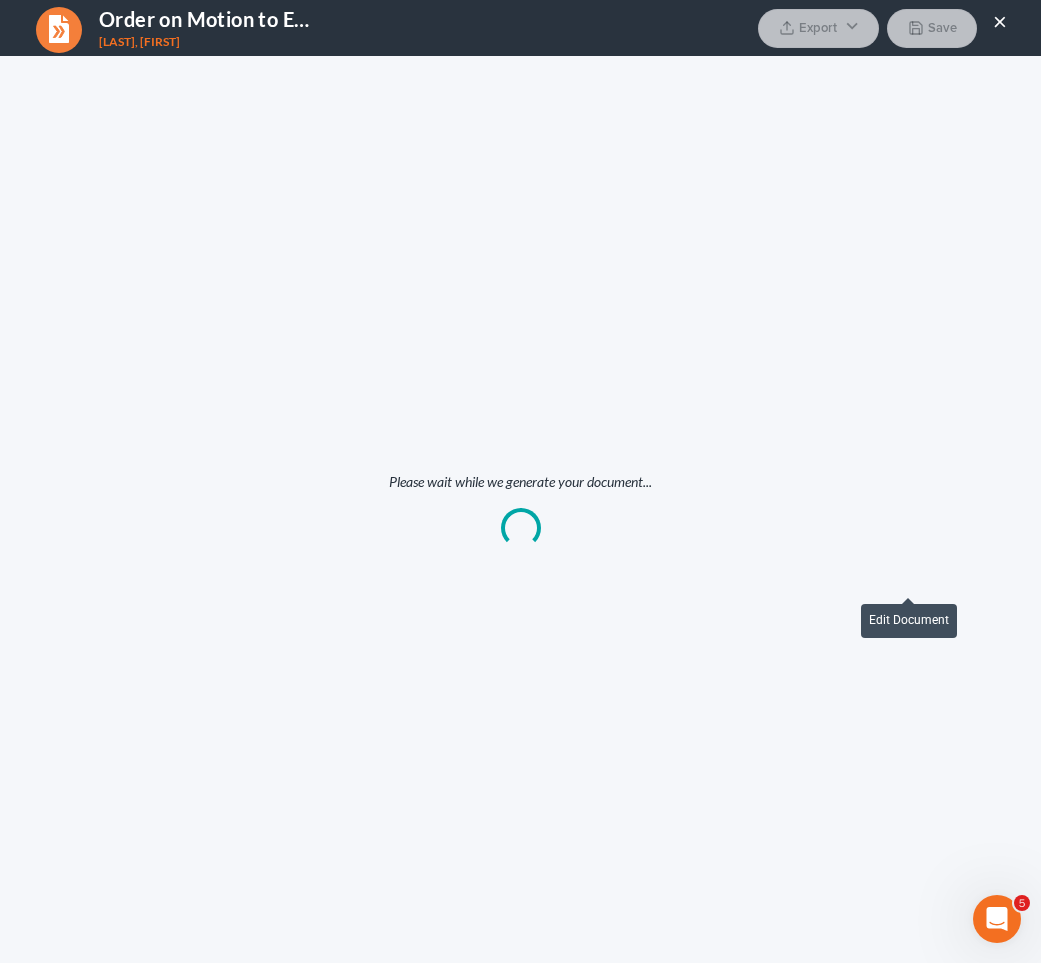 scroll, scrollTop: 0, scrollLeft: 0, axis: both 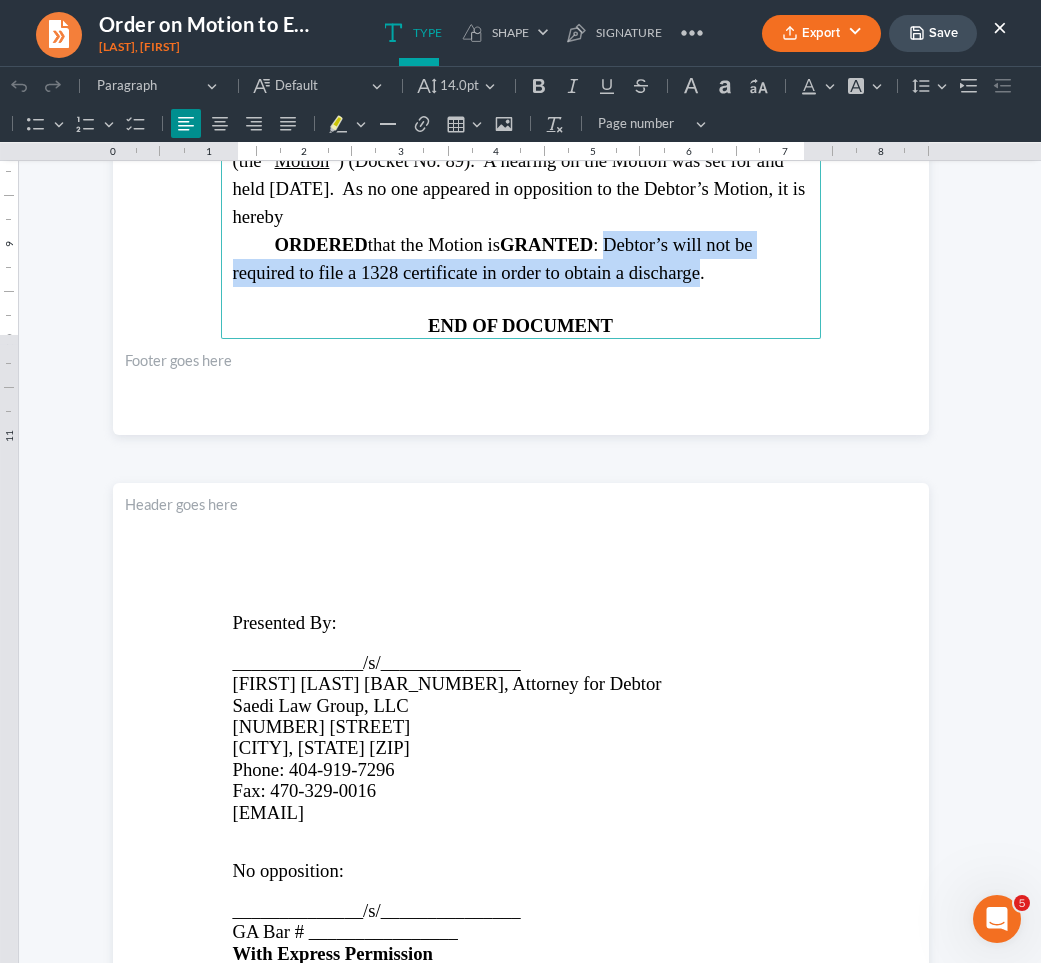 drag, startPoint x: 609, startPoint y: 234, endPoint x: 691, endPoint y: 267, distance: 88.391174 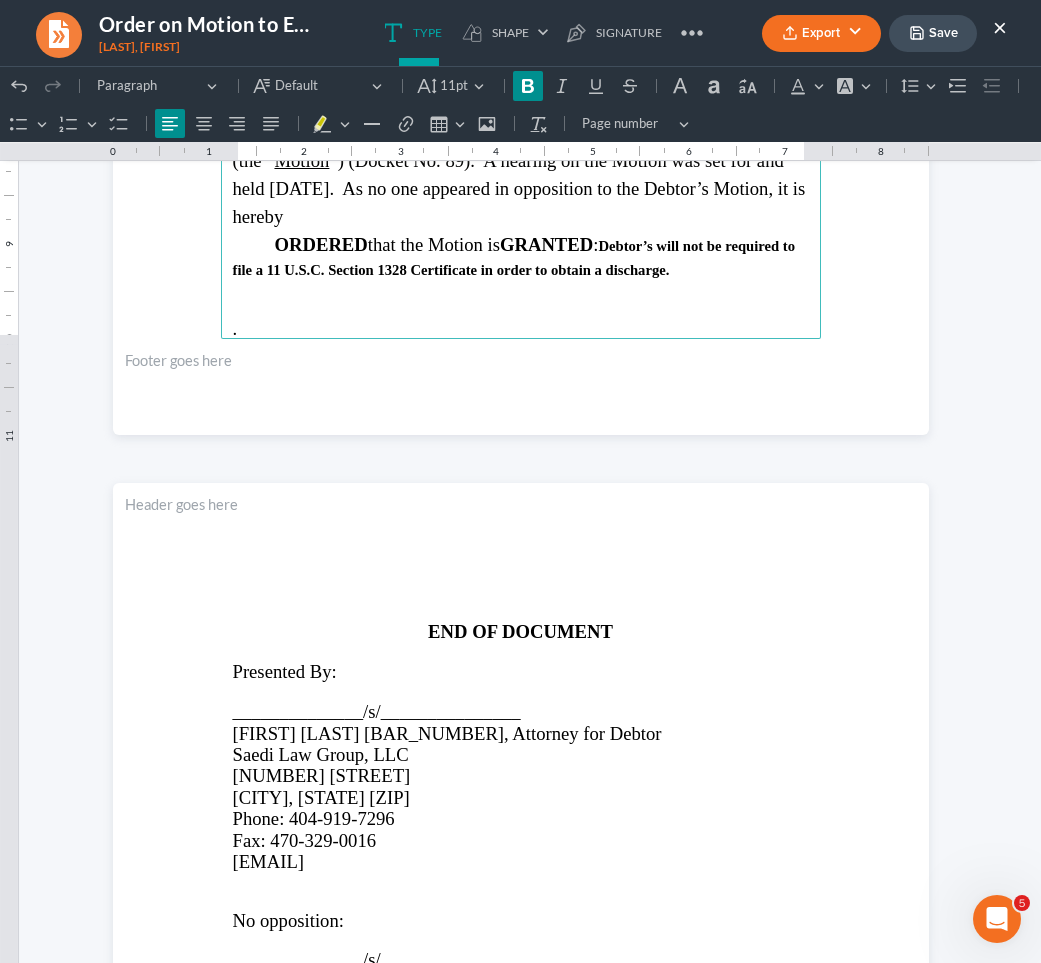 drag, startPoint x: 609, startPoint y: 232, endPoint x: 675, endPoint y: 259, distance: 71.30919 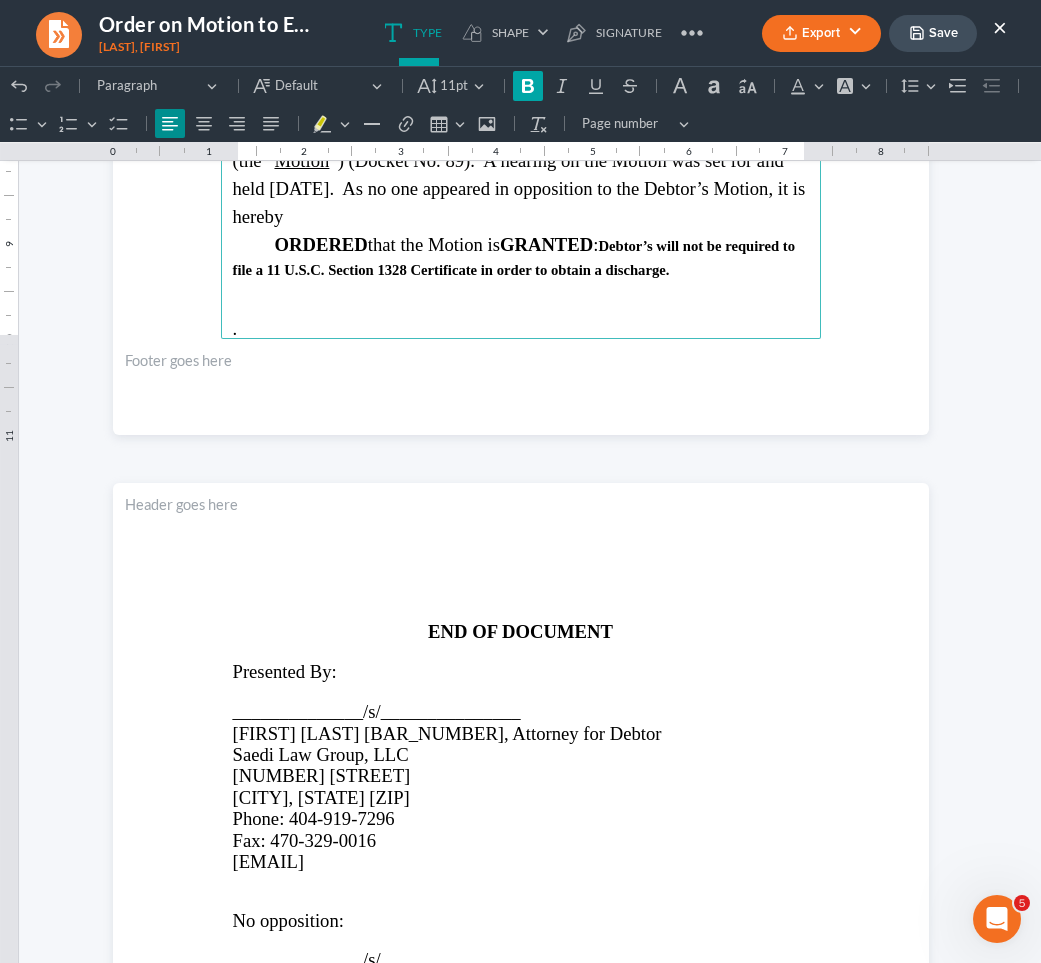 click 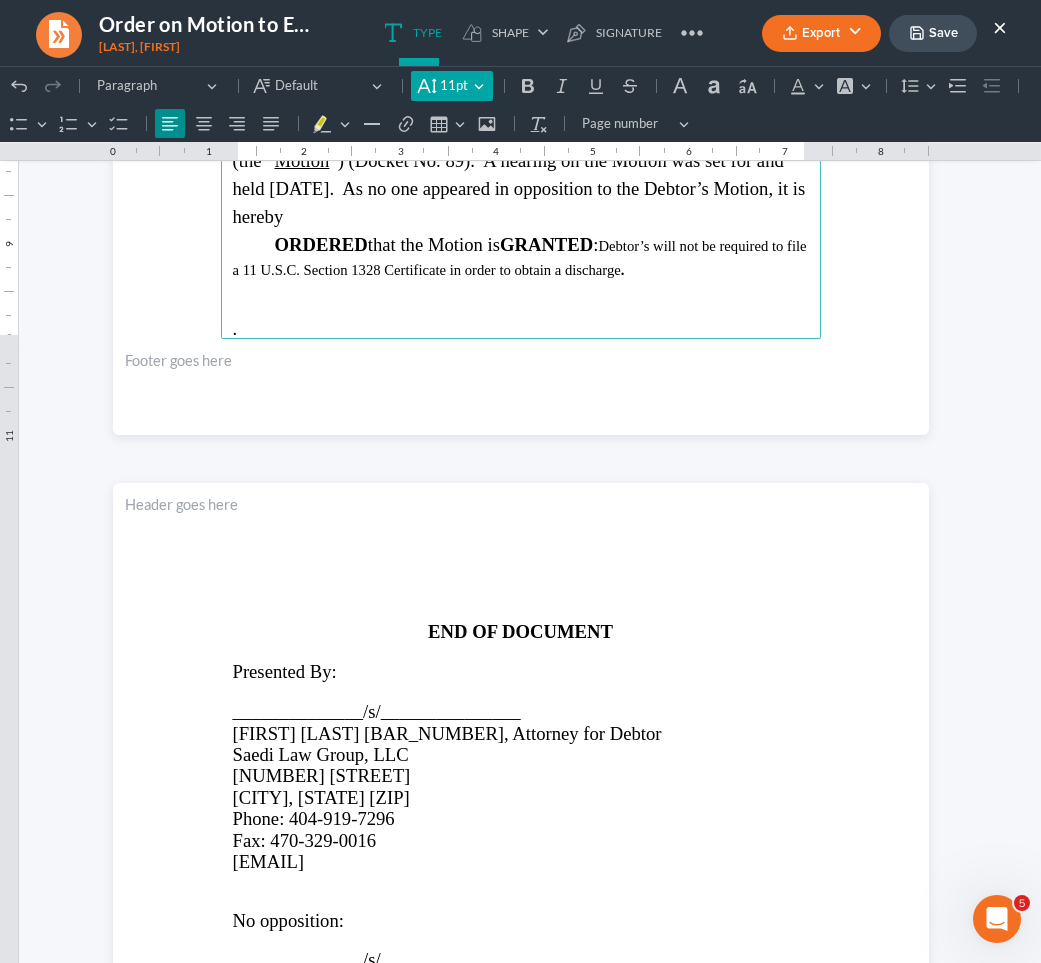 click on "11pt 11pt" at bounding box center (451, 86) 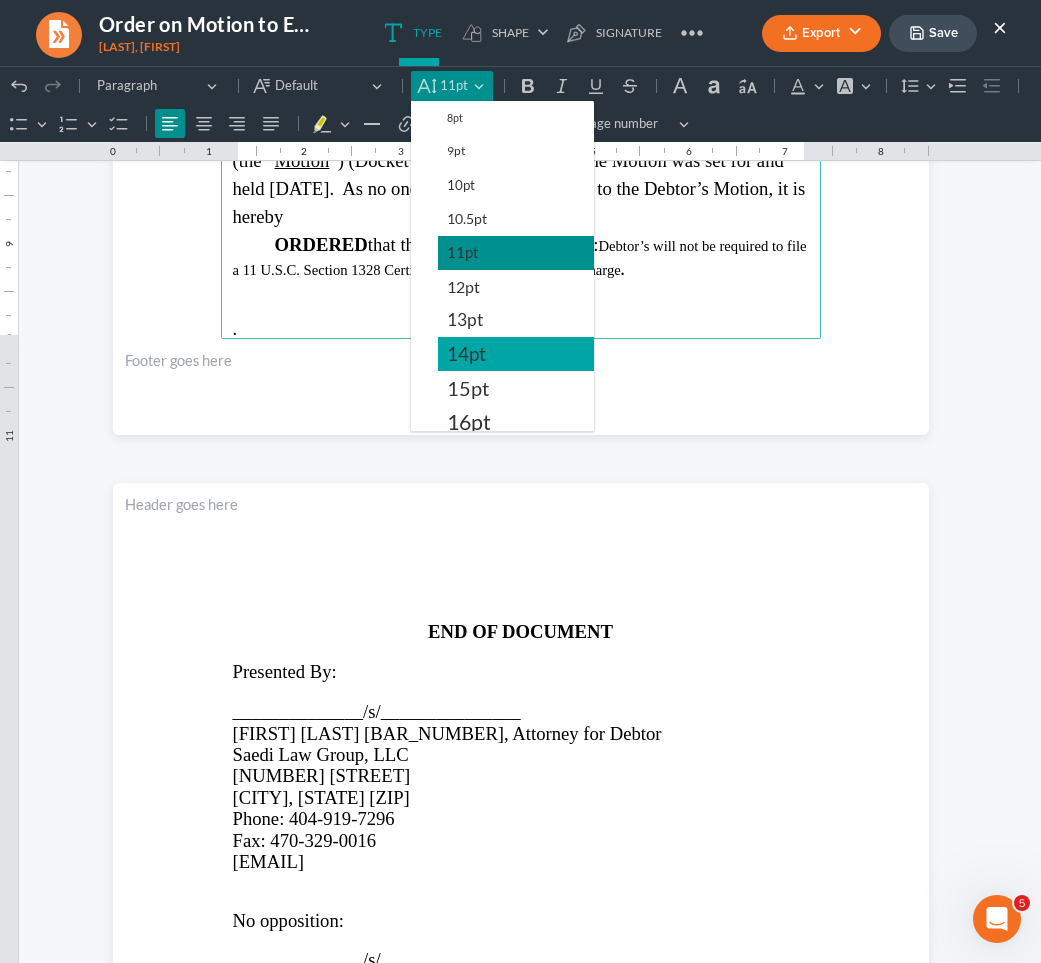 click on "14pt" at bounding box center (466, 354) 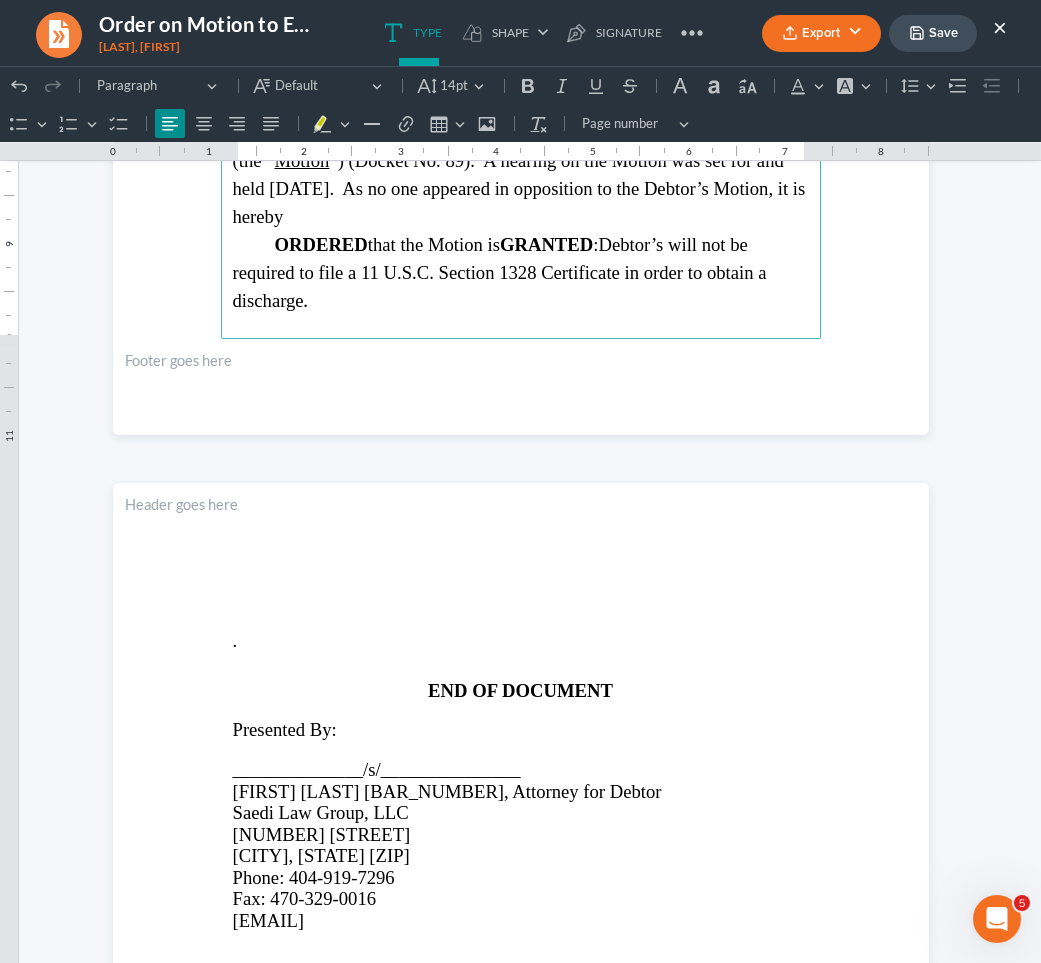 click at bounding box center (521, 387) 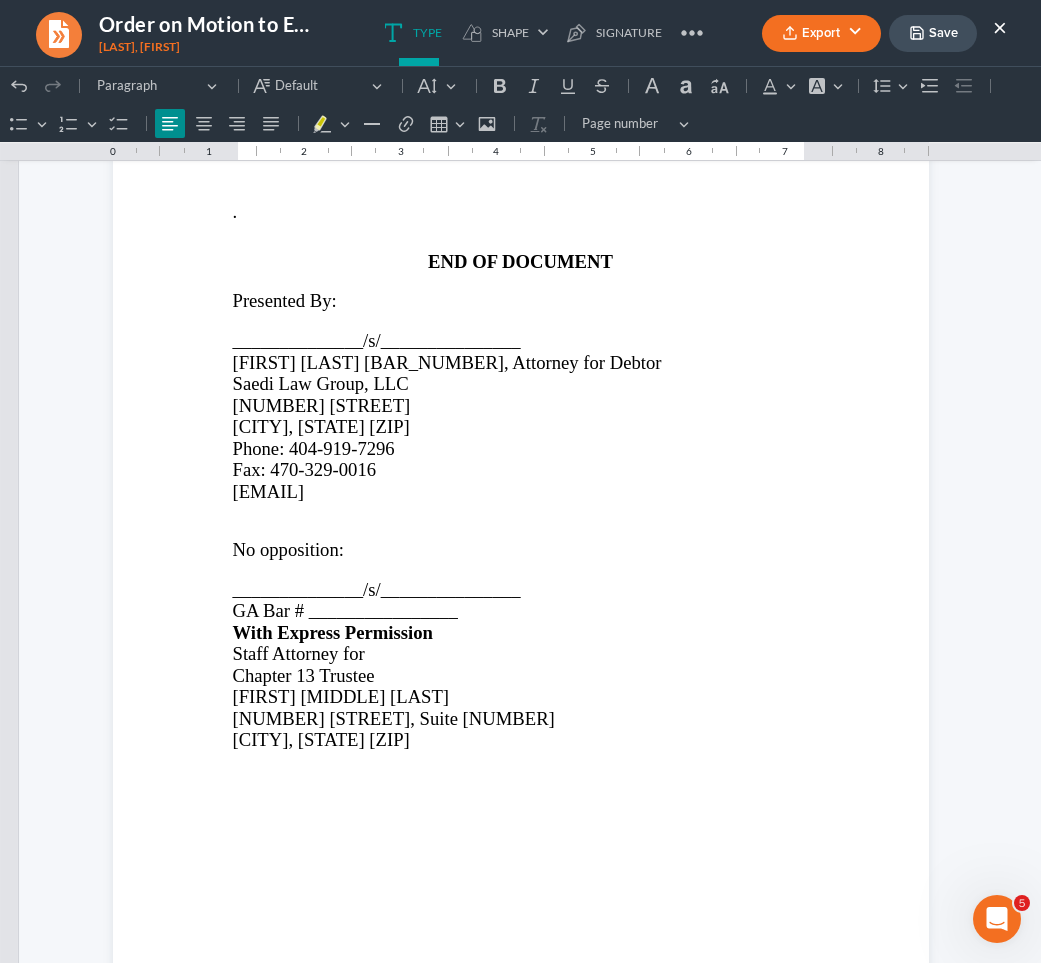 scroll, scrollTop: 1293, scrollLeft: 0, axis: vertical 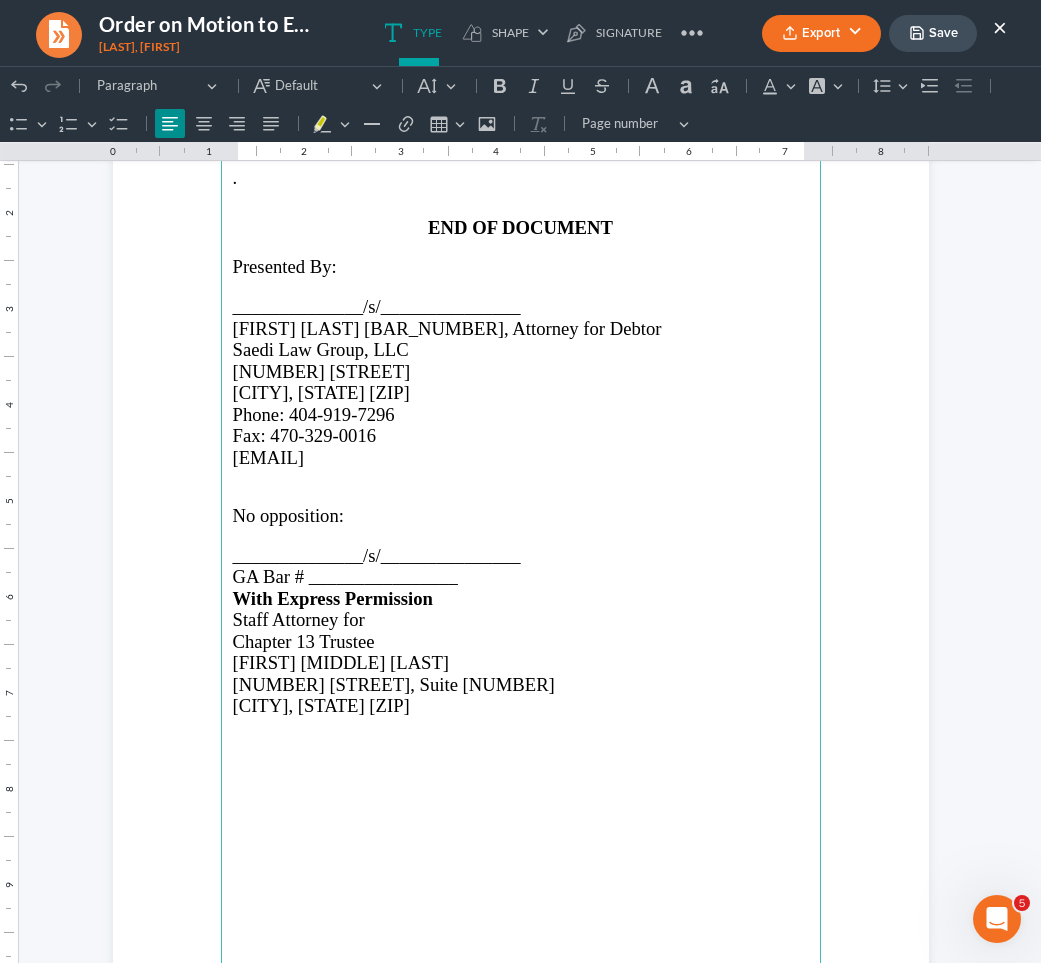 click at bounding box center (521, 781) 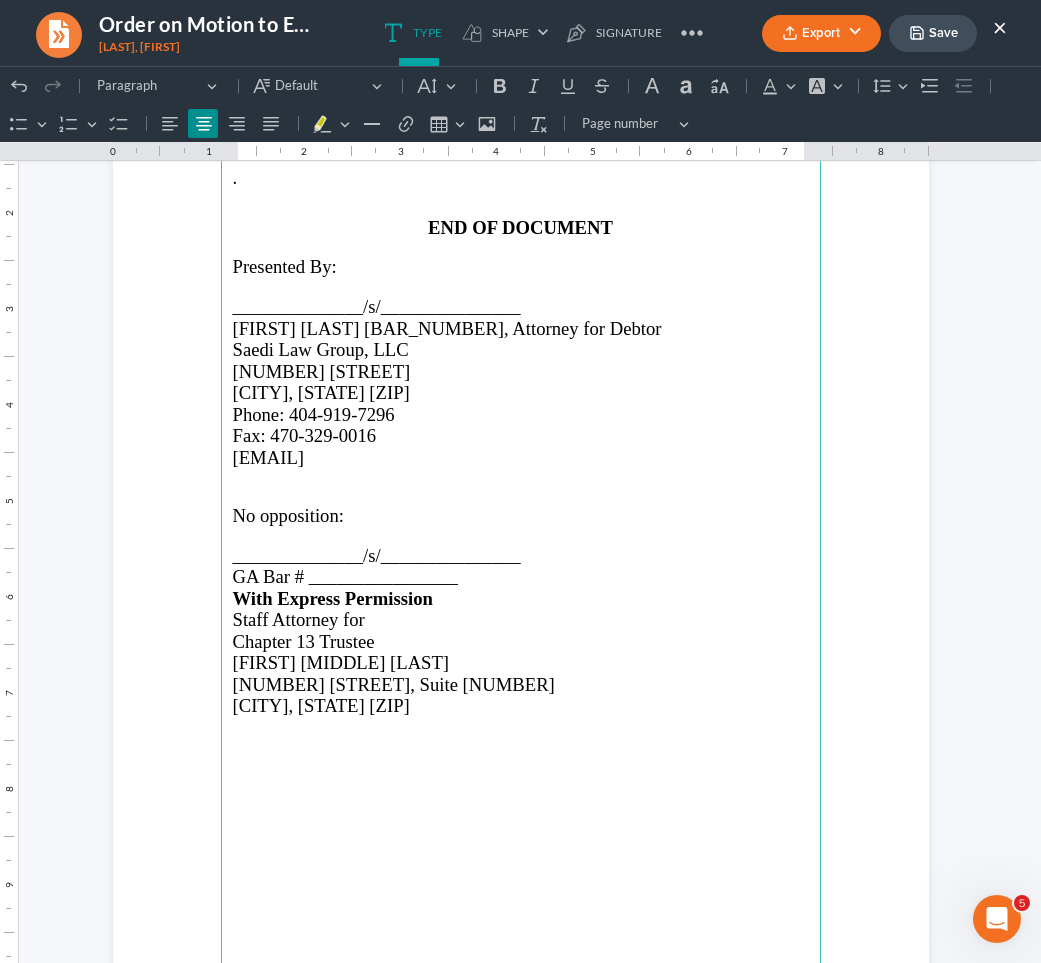 click at bounding box center [521, 799] 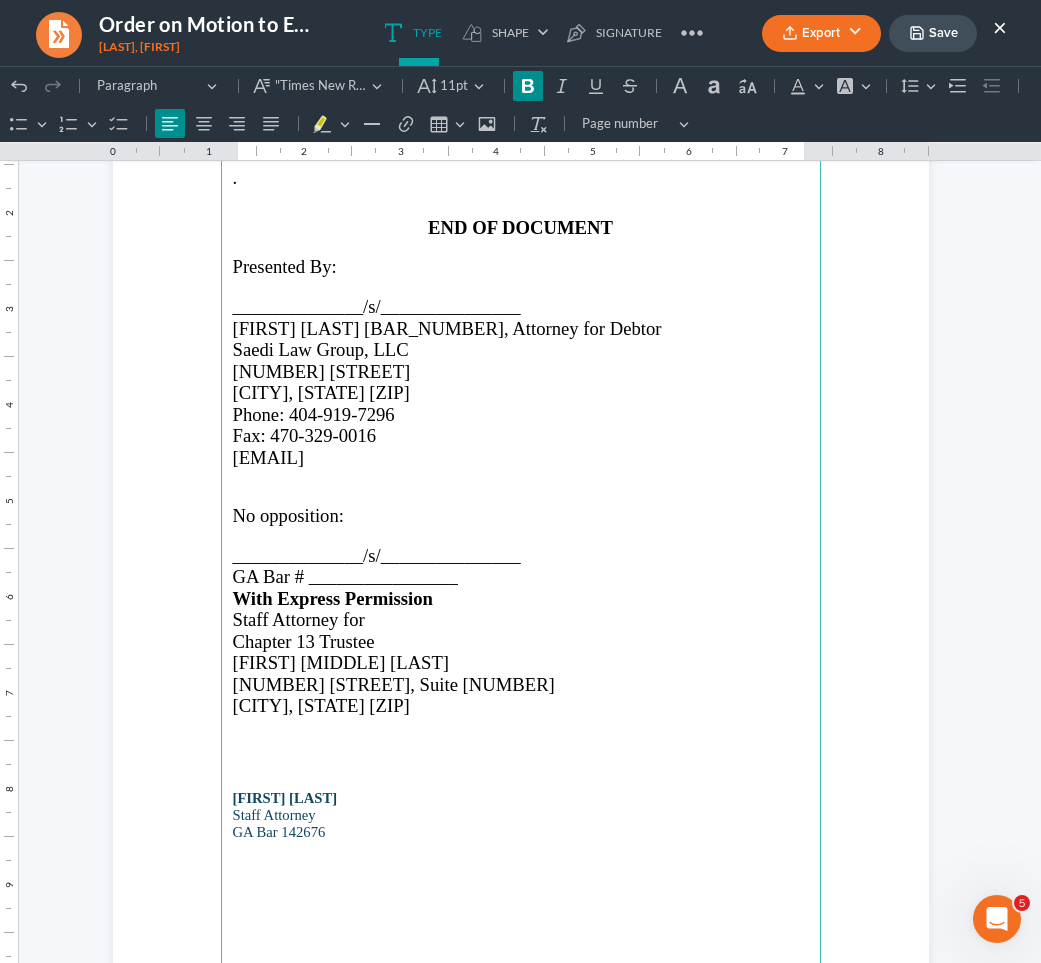 drag, startPoint x: 353, startPoint y: 782, endPoint x: 218, endPoint y: 782, distance: 135 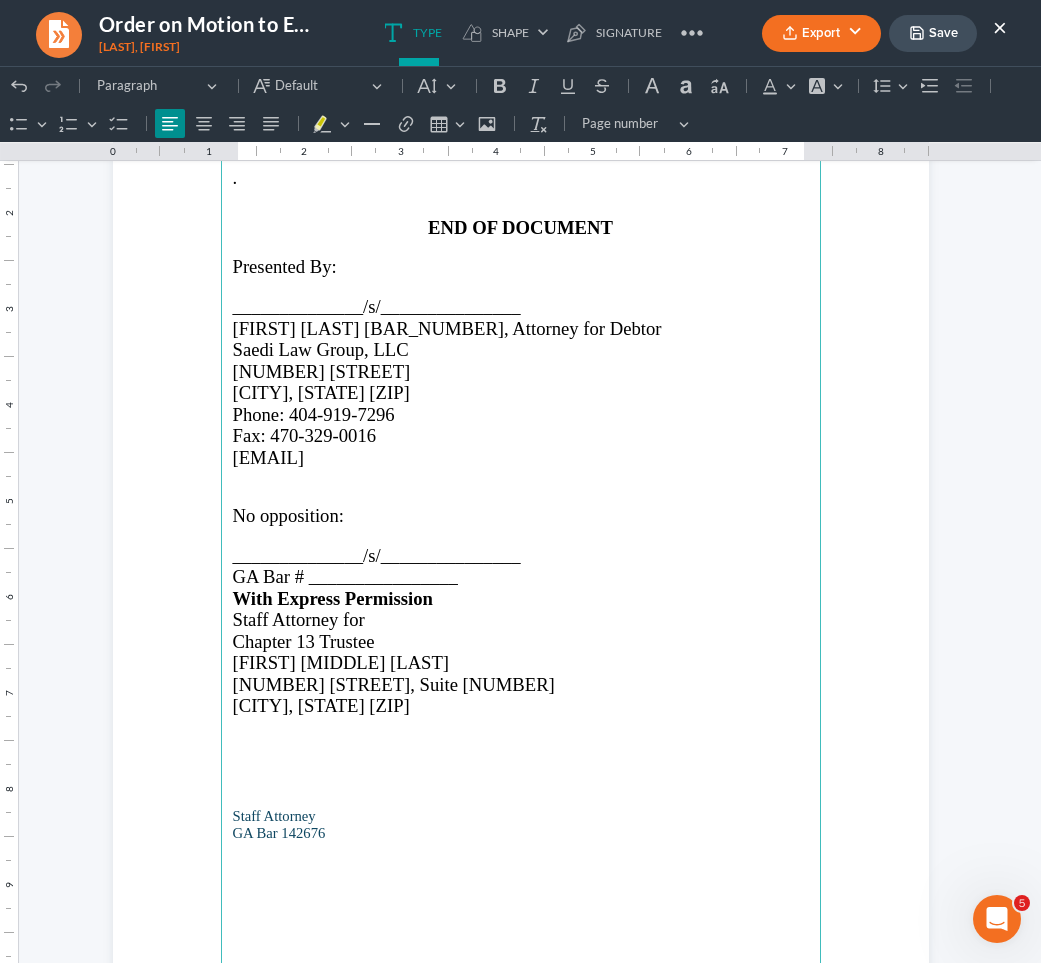 click on ". END OF DOCUMENT Presented By: /s/ [FIRST] [LAST] [BAR_NUMBER], Attorney for Debtor [COMPANY] [NUMBER] [STREET] [CITY], [STATE] [POSTAL CODE] Phone: [PHONE] Fax: [FAX] [EMAIL] No opposition: /s/ [FIRST] [LAST] [BAR_NUMBER] With Express Permission Staff Attorney for Chapter 13 Trustee [FIRST] [LAST] [NUMBER] [STREET], Suite [NUMBER] [CITY], [STATE] [POSTAL CODE] Staff Attorney [BAR_NUMBER]" at bounding box center [521, 548] 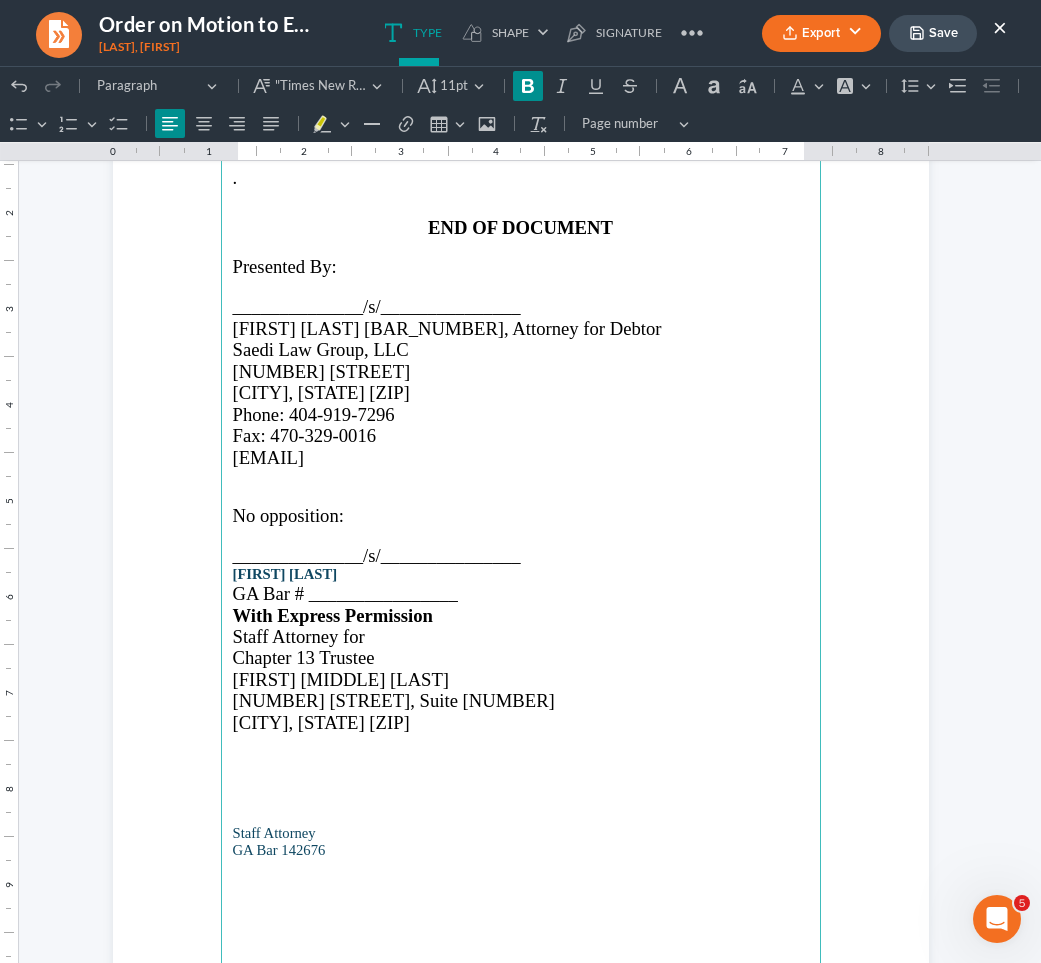 click on "[FIRST] [LAST]" at bounding box center [285, 574] 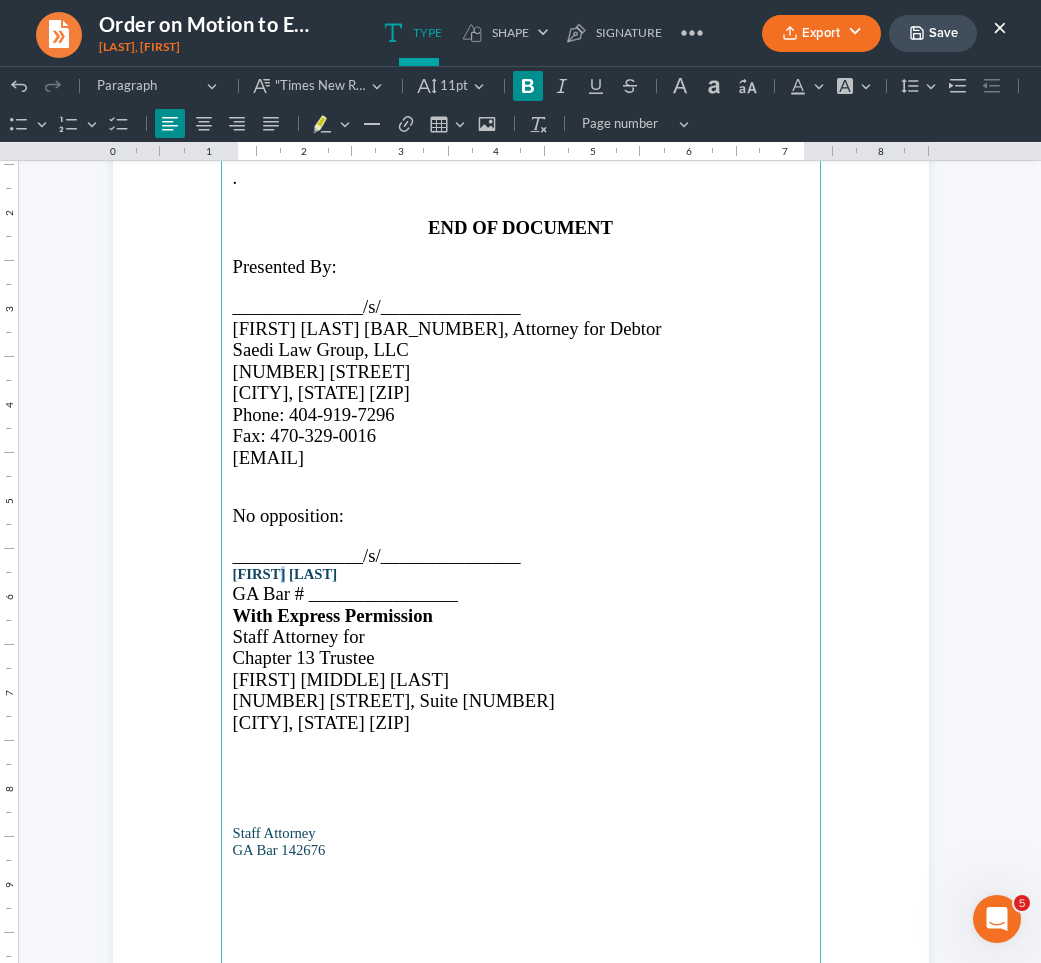 click on "[FIRST] [LAST]" at bounding box center [285, 574] 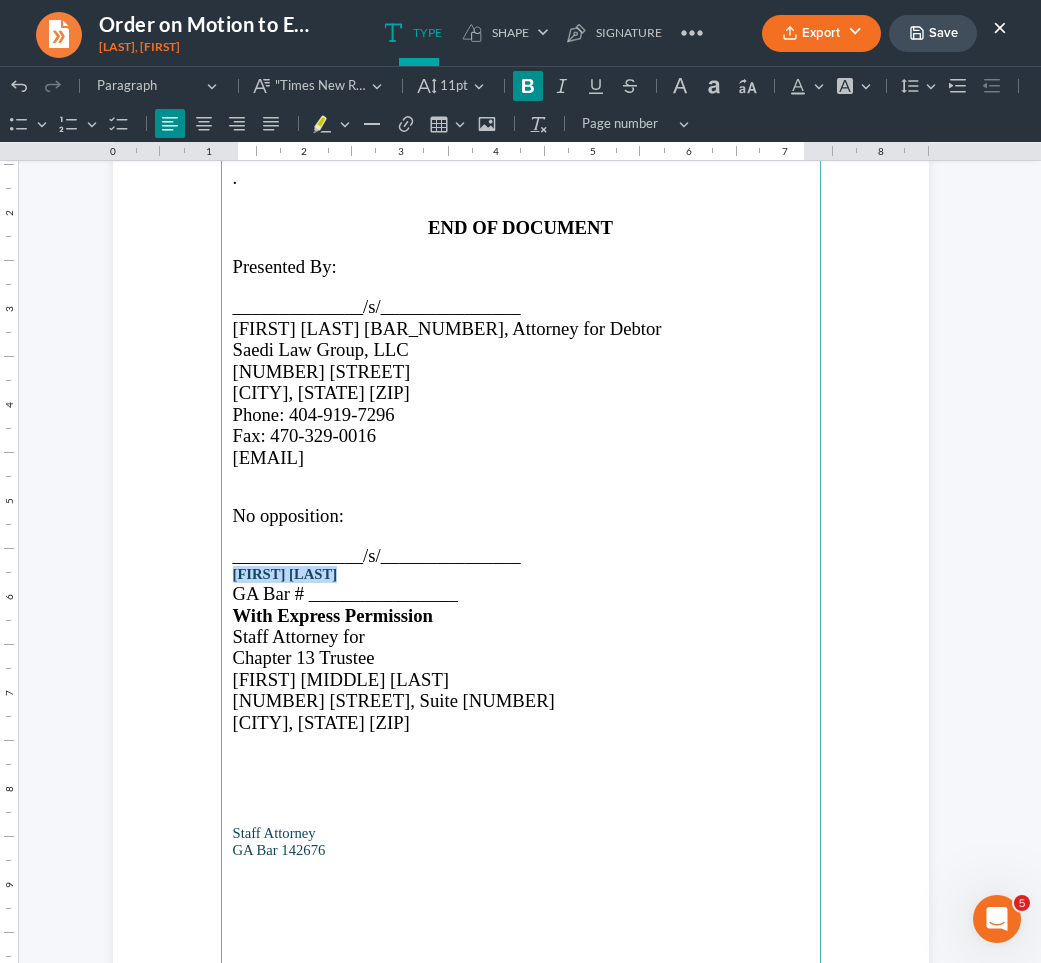 click on "[FIRST] [LAST]" at bounding box center [285, 574] 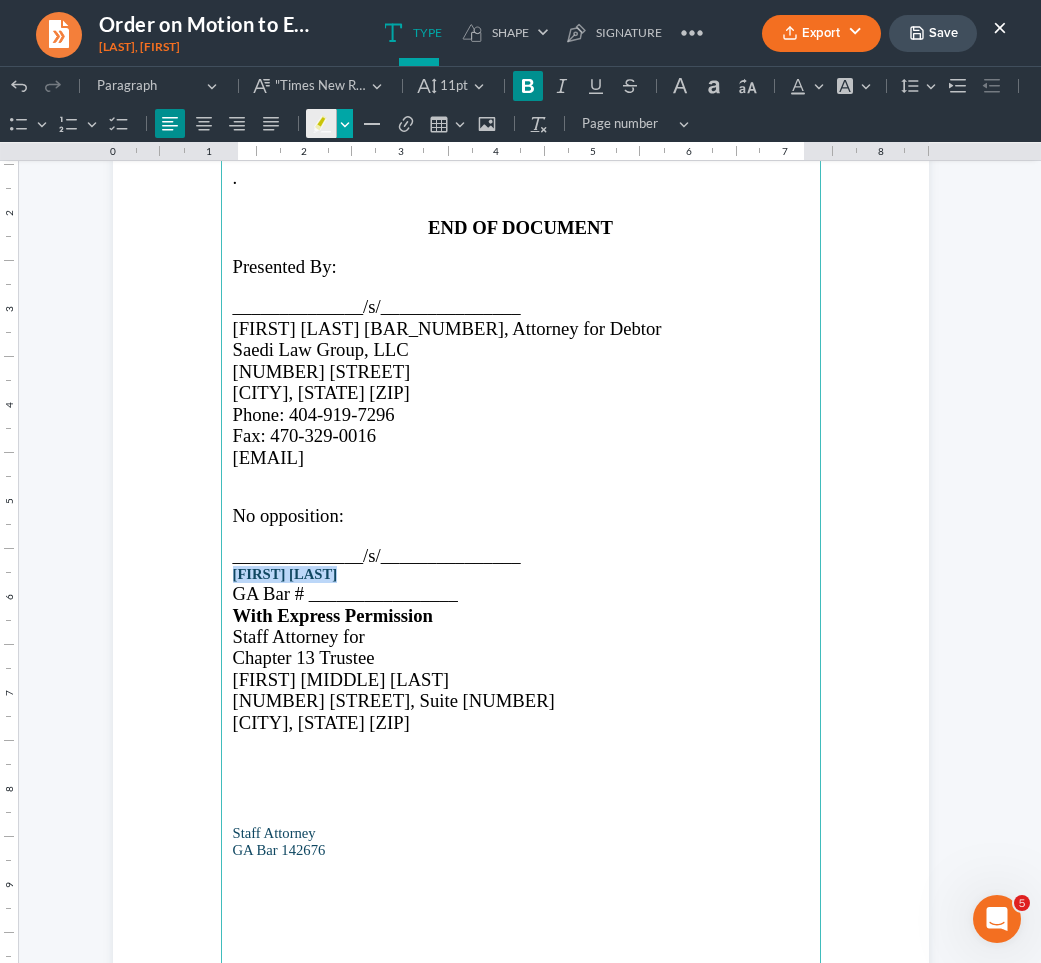 click 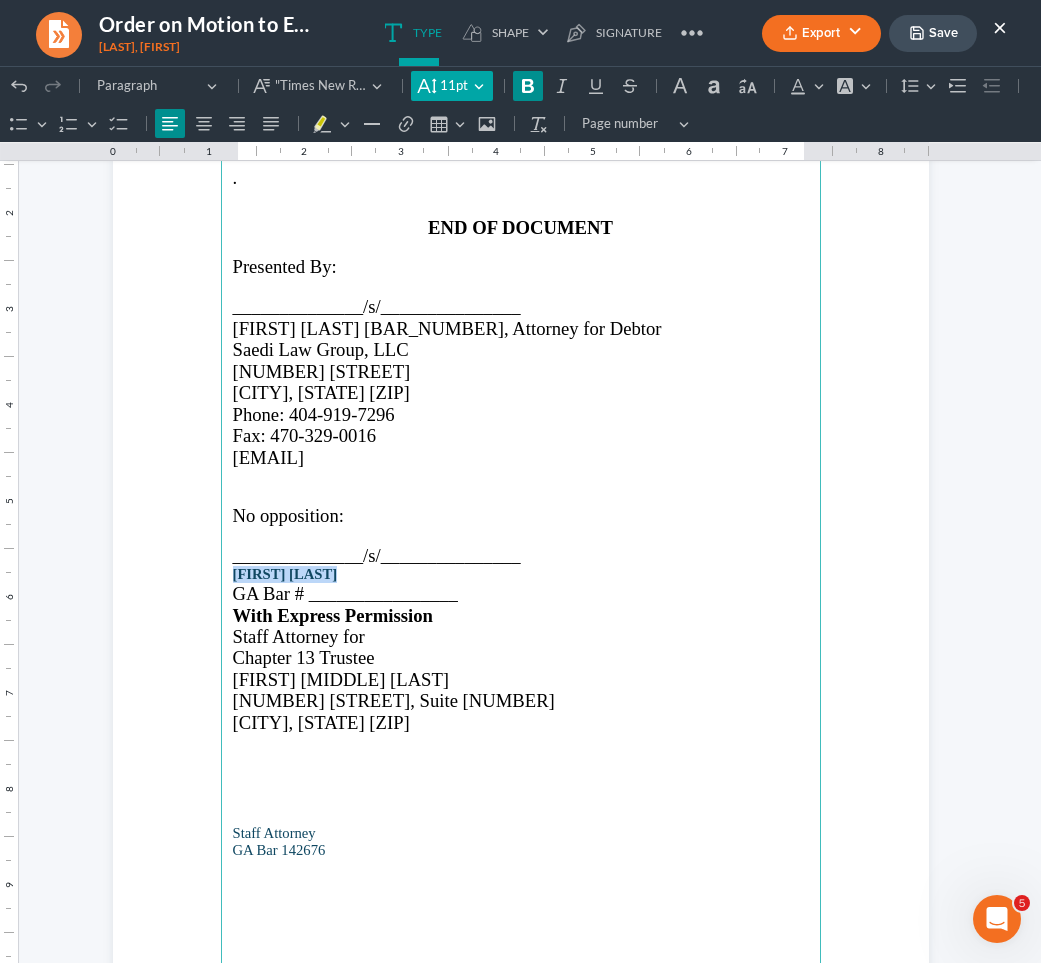 click on "11pt 11pt" at bounding box center [451, 86] 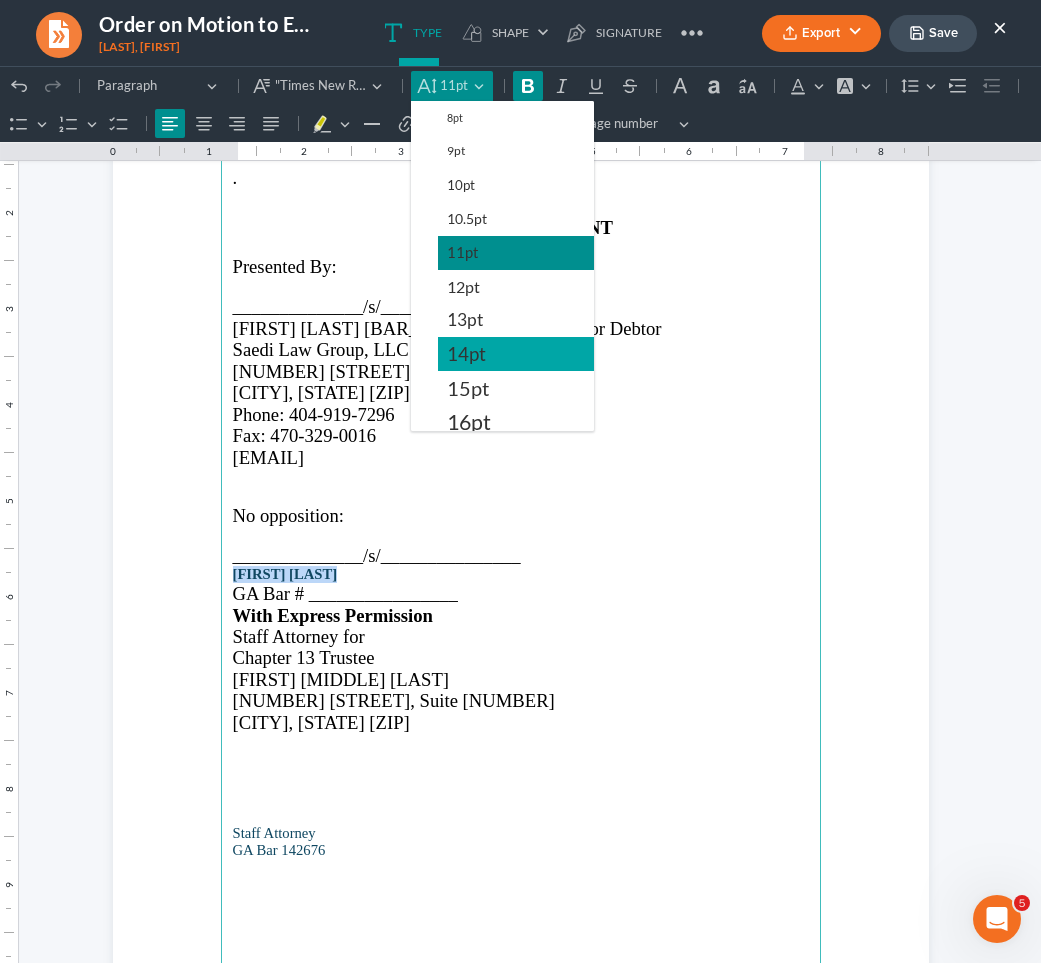 click on "14pt" at bounding box center [466, 354] 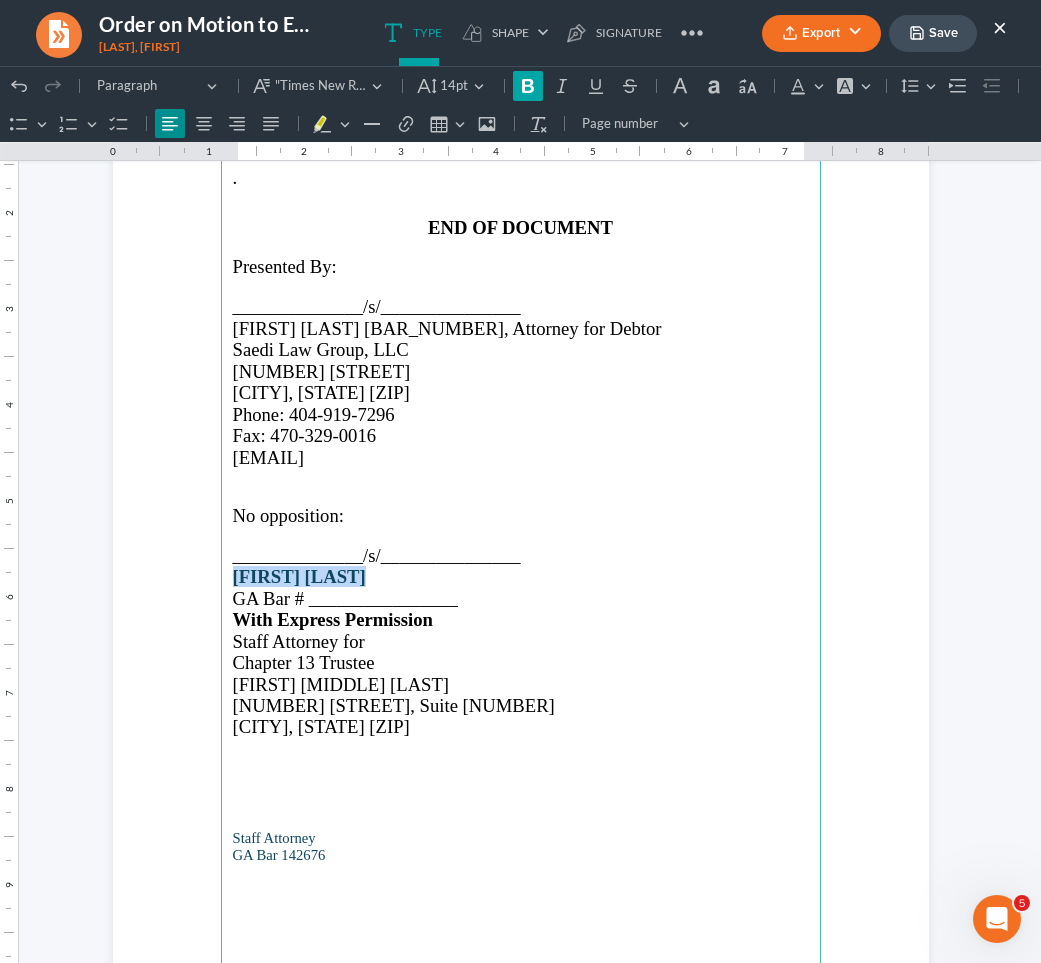 click 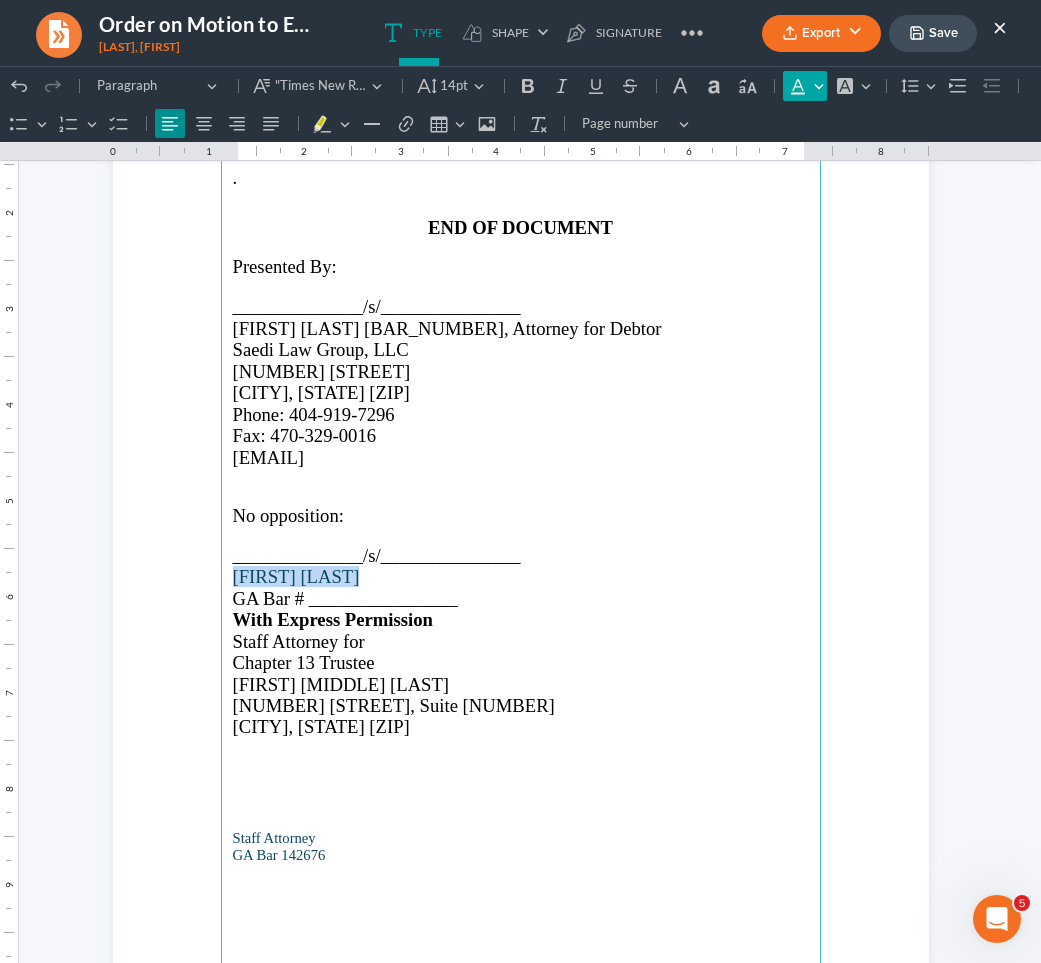 click on "Font Color Font Color" at bounding box center (805, 86) 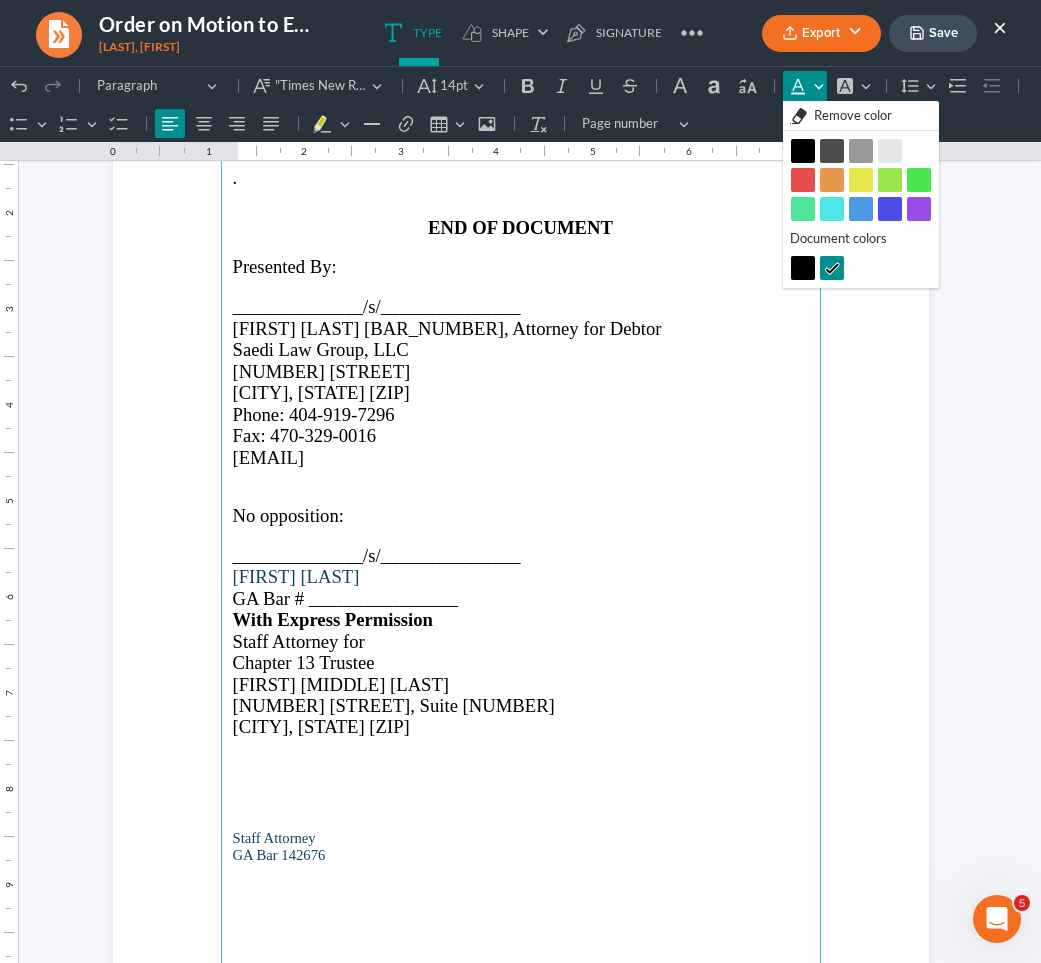 click on "1.00 10.00 0 1 1 2 2 3 3 4 4 5 5 6 6 7 7 8 8 9 9 10 10 11 11 Undo (⌘Z) Undo Redo (⌘Y) Redo Heading Paragraph Paragraph Heading 1 Heading 2 Heading 3 "Times New Roman", serif "Times New Roman", serif Default Arial Calibri Courier New Georgia Lucida Sans Unicode Tahoma Times New Roman Trebuchet MS Verdana 14pt 14pt 8pt 9pt 10pt 10.5pt 11pt 12pt 13pt 14pt 15pt 16pt 18pt 20pt 22pt 24pt 26pt 28pt Bold (⌘B) Bold Italic (⌘I) Italic Underline (⌘U) Underline Strikethrough (⌘⇧X) Strikethrough Uppercase Uppercase
Lowercase Lowercase Capitalize Capitalize Font Color Font Color Remove color Remove color Black Black Dim grey Dim grey Grey Grey Light grey Light grey White White Red Red Orange Orange Yellow Yellow Light green Light green Green Green Aquamarine Aquamarine Turquoise Turquoise Light blue Light blue Blue Blue Purple Purple Document colors windowtext windowtext rgb(15,71,97)!important rgb(15,71,97)!important Font Background Color Font Background Color Remove color Remove color
1 1.15" 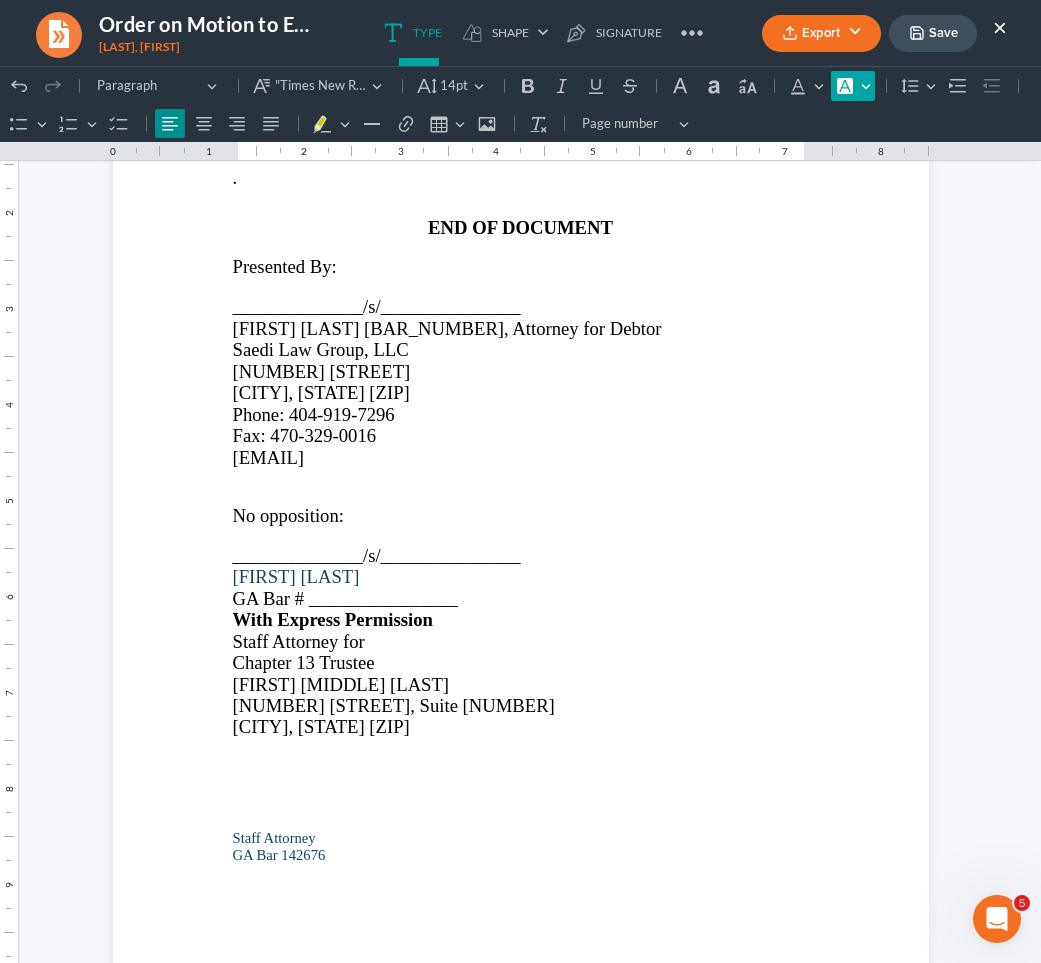click on "Font Background Color Font Background Color" at bounding box center [853, 86] 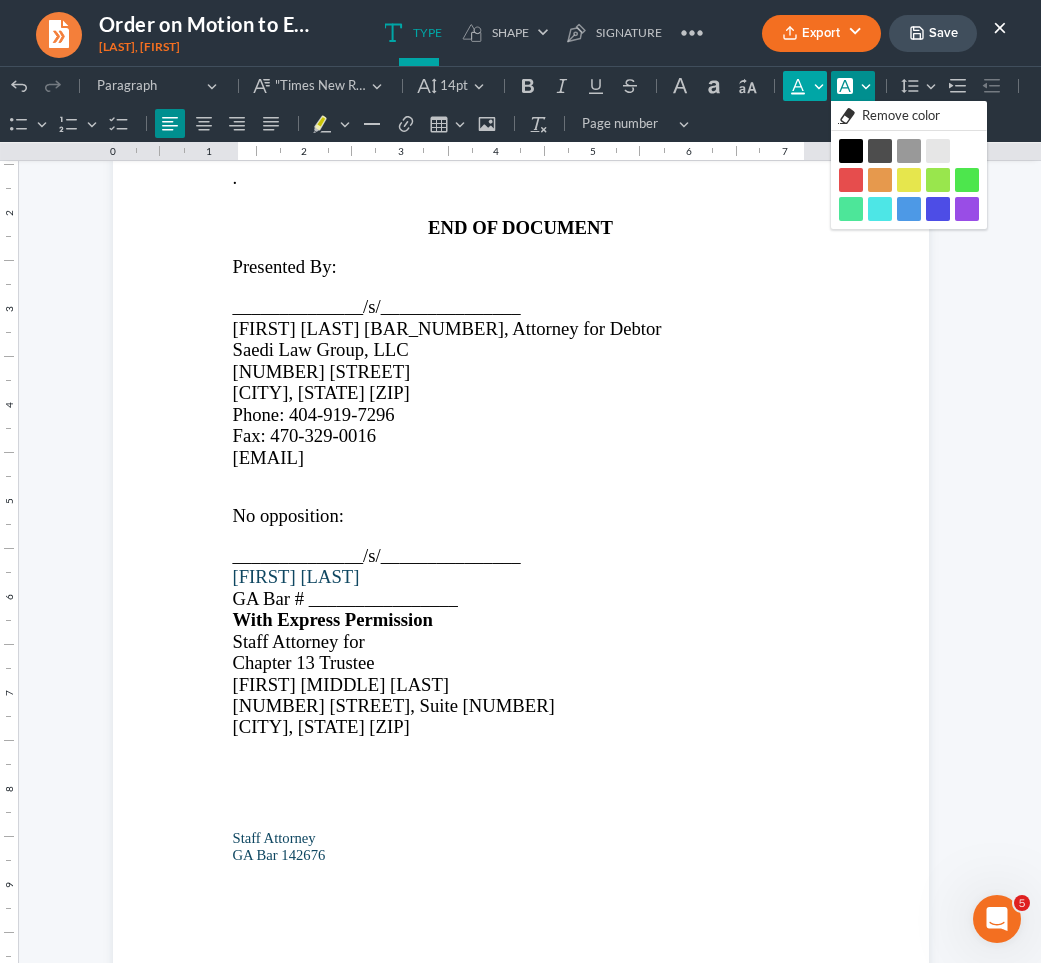 click on "Font Color Font Color" at bounding box center [805, 86] 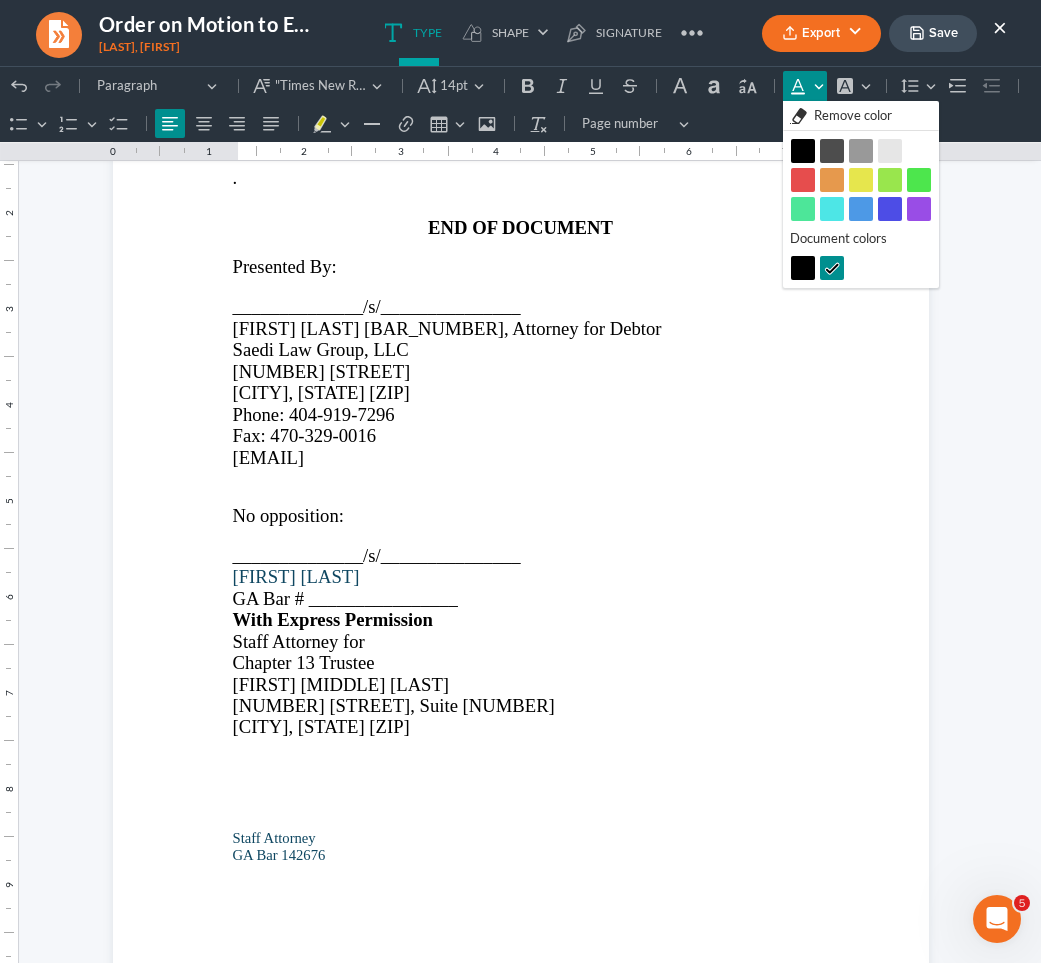click on "Black Black" at bounding box center (803, 151) 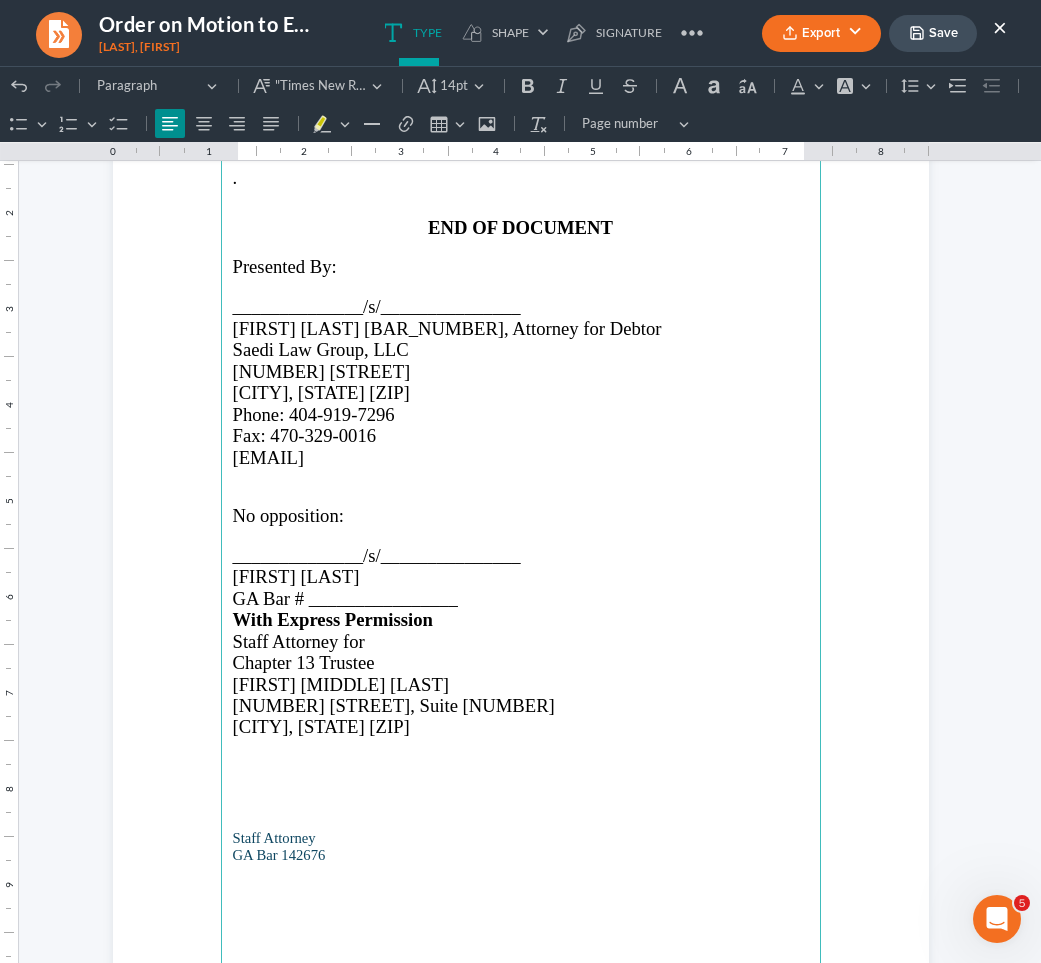 click on "Saedi Law Group, LLC" at bounding box center [521, 349] 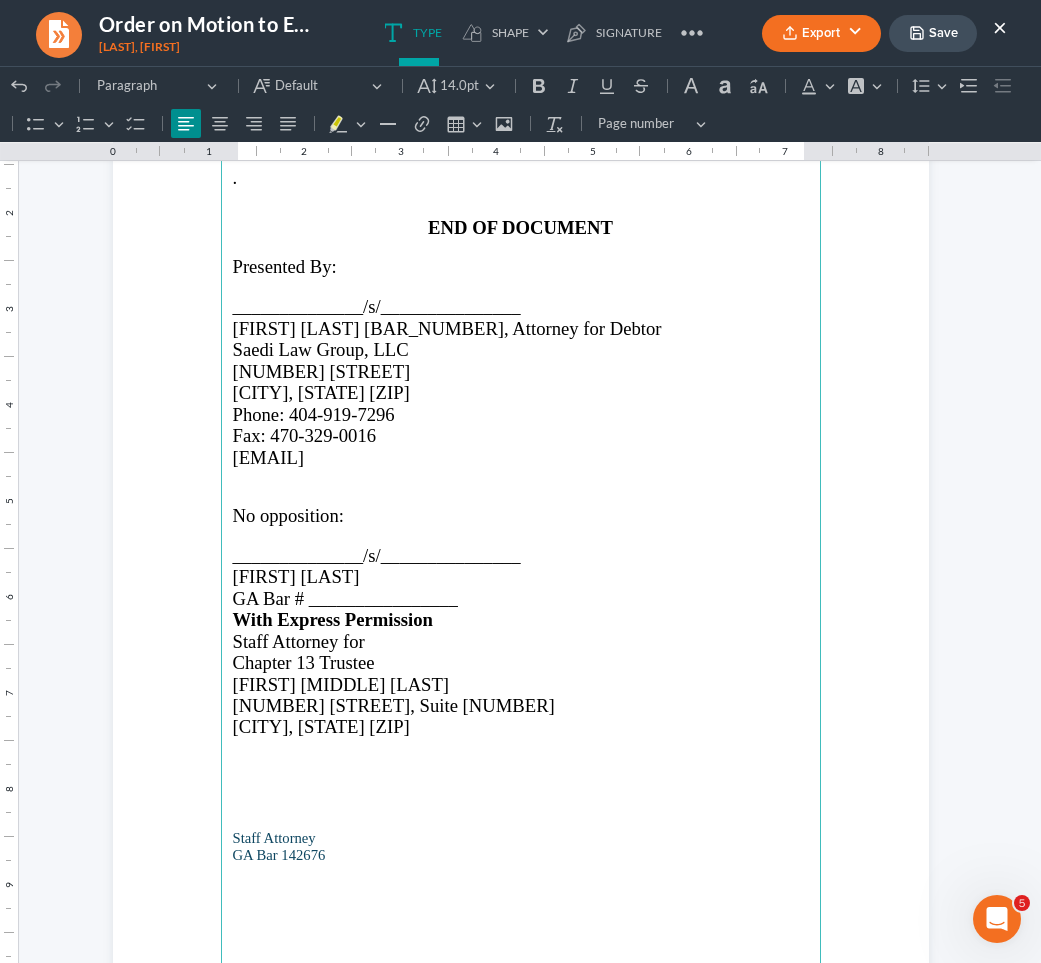 click on "GA Bar # ________________" at bounding box center (345, 598) 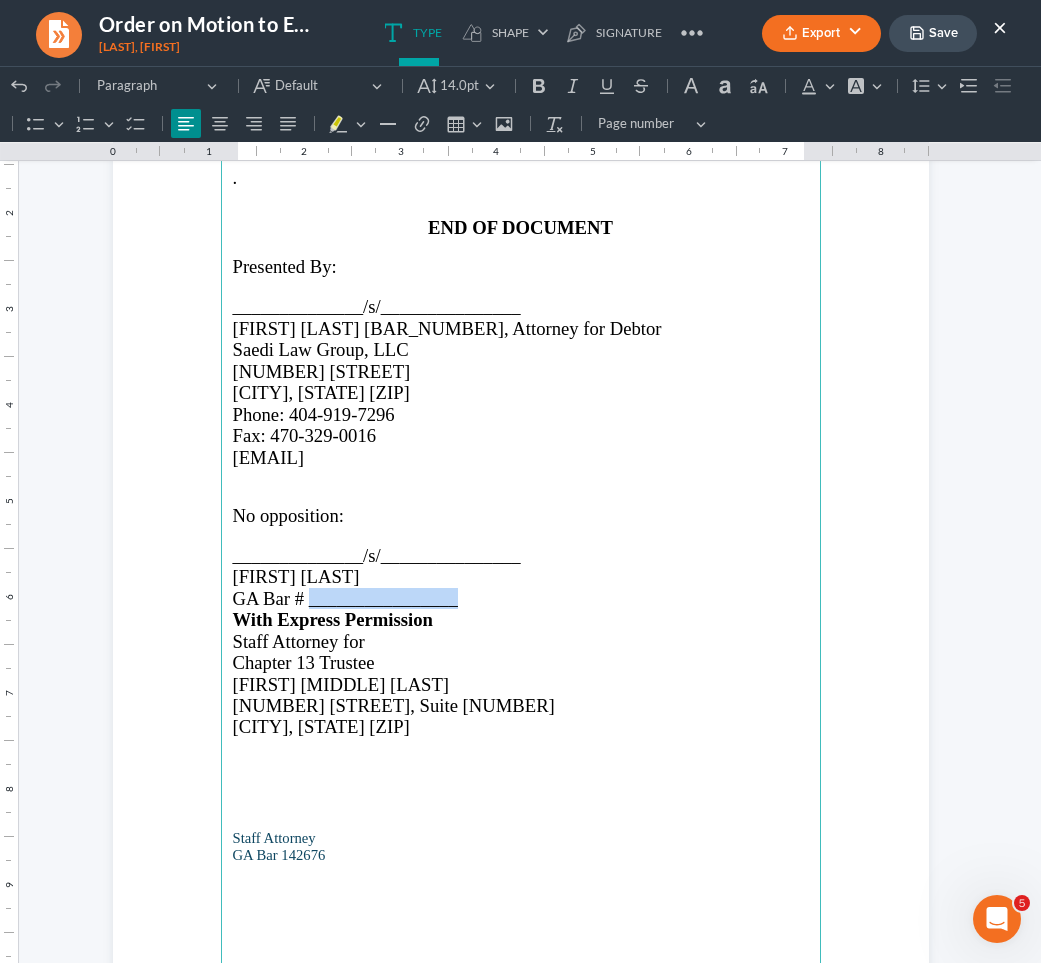 click on "GA Bar # ________________" at bounding box center (345, 598) 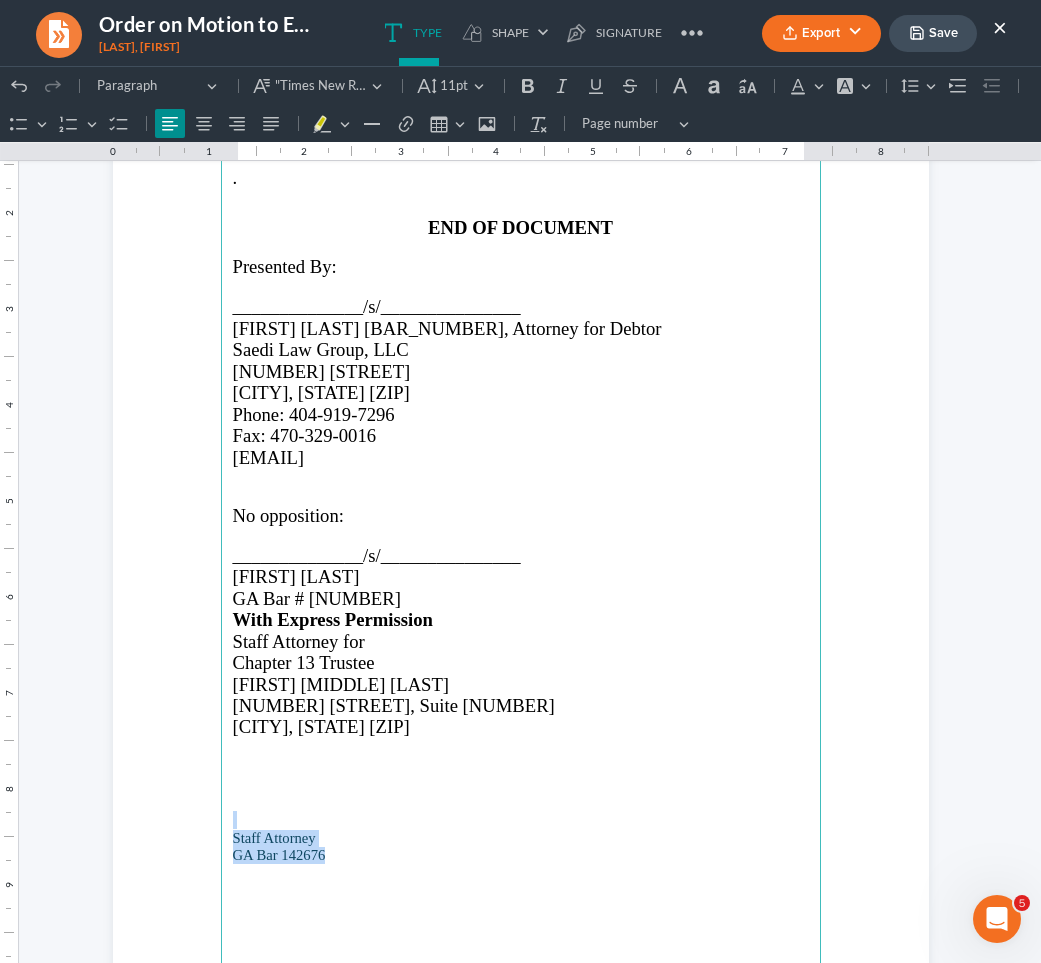 drag, startPoint x: 322, startPoint y: 839, endPoint x: 216, endPoint y: 809, distance: 110.16351 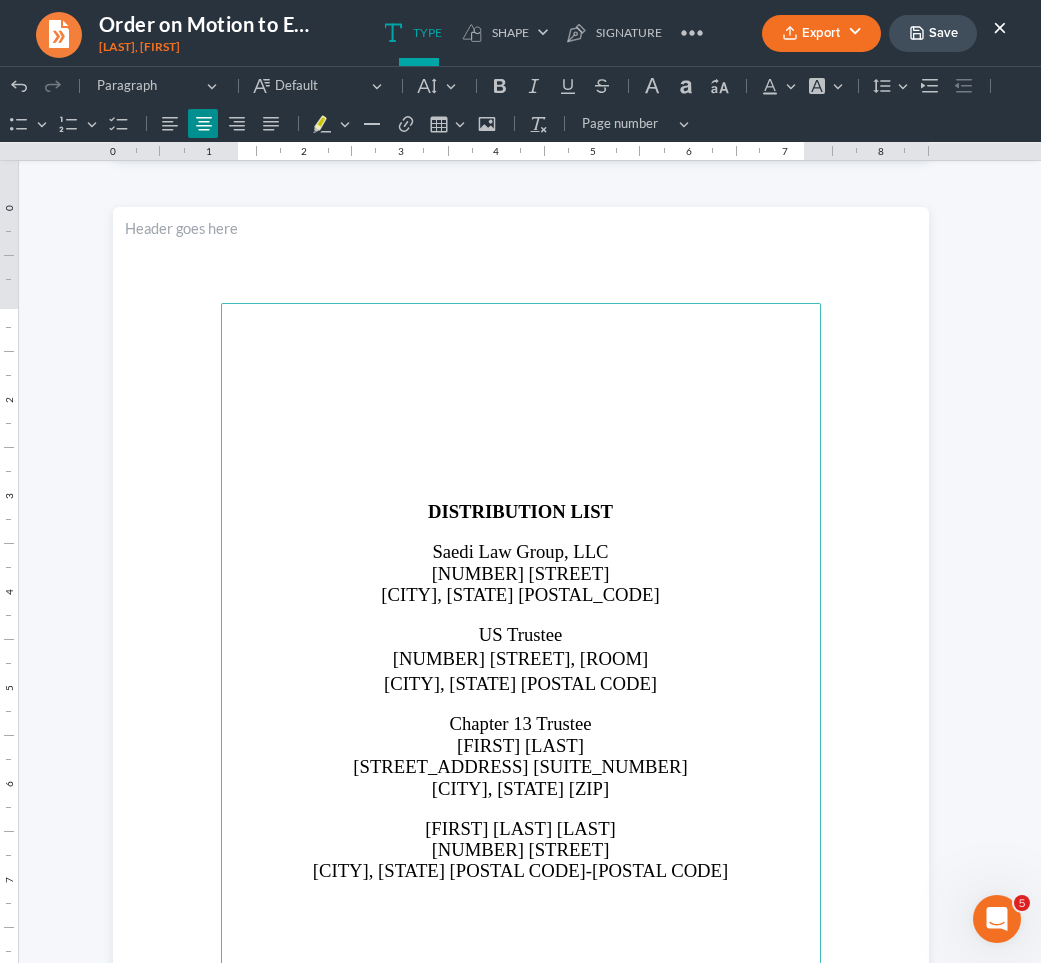 scroll, scrollTop: 2216, scrollLeft: 0, axis: vertical 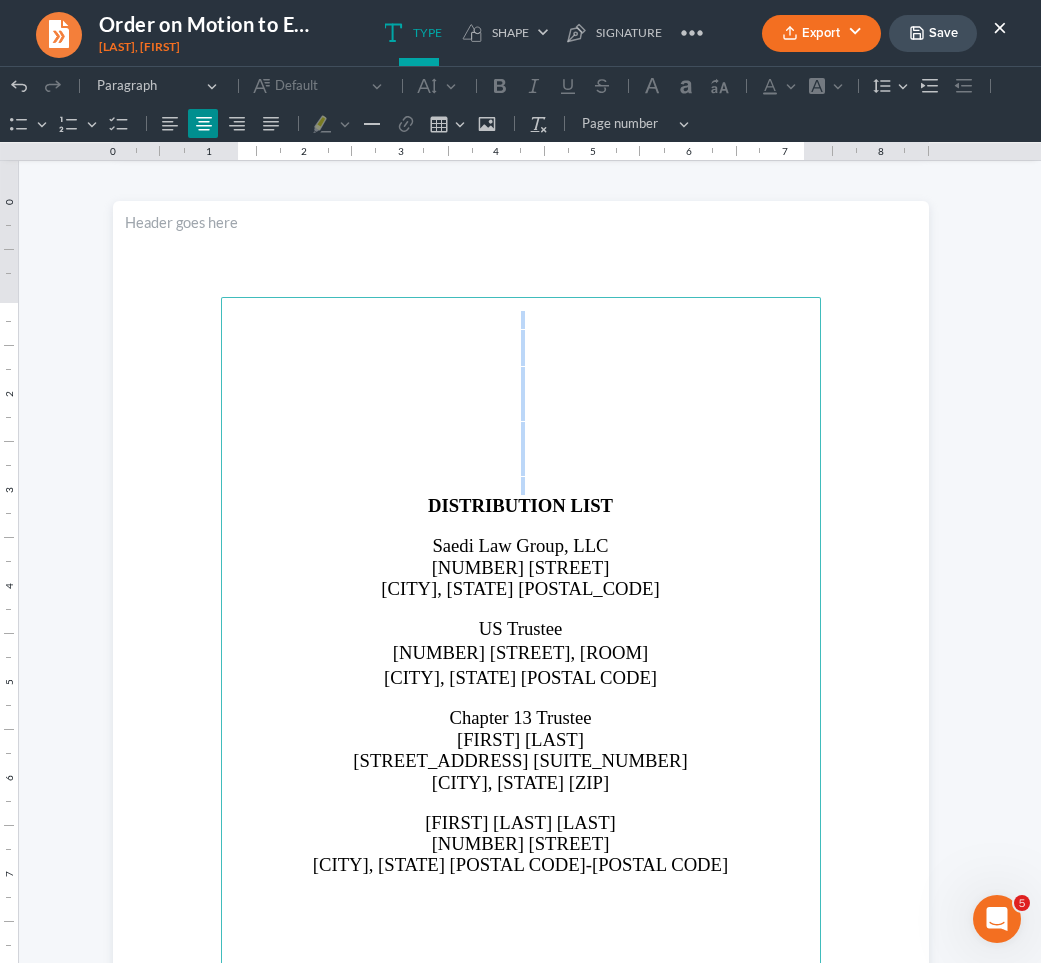 drag, startPoint x: 525, startPoint y: 479, endPoint x: 530, endPoint y: 141, distance: 338.037 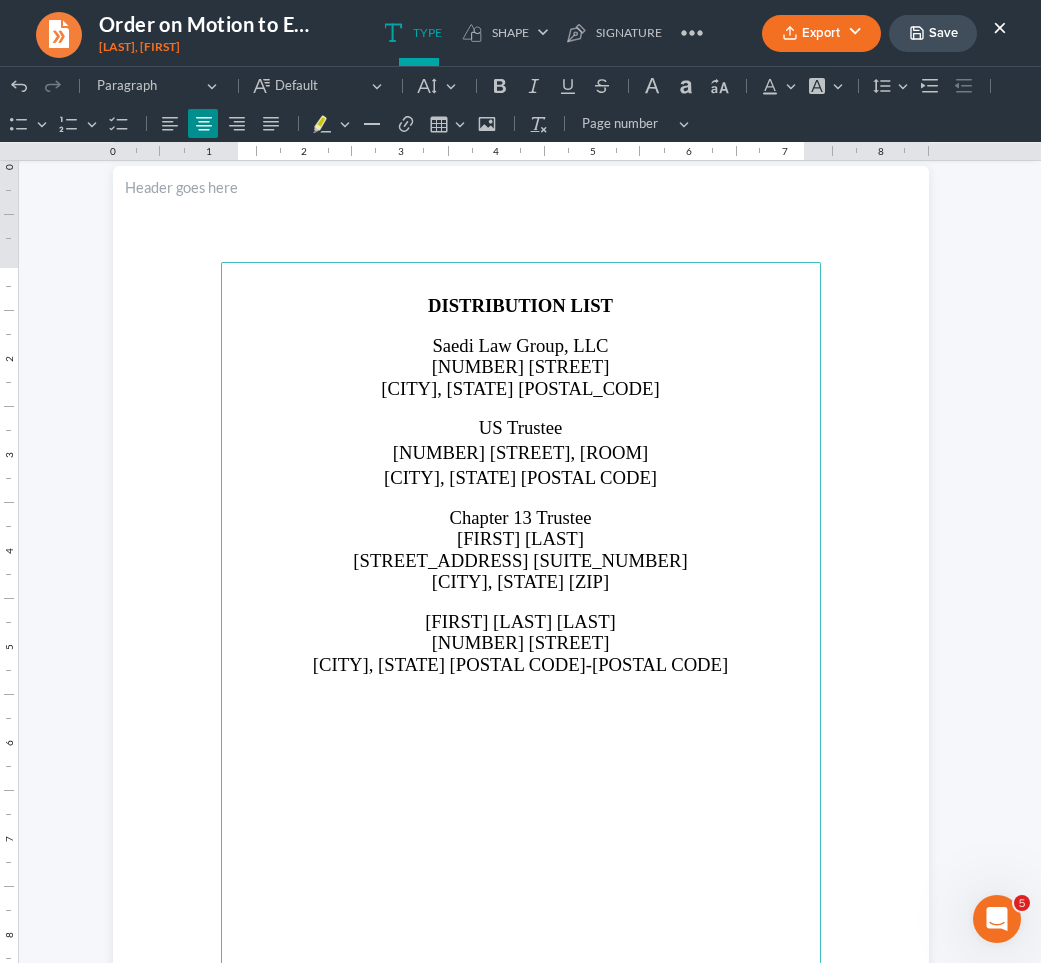 scroll, scrollTop: 2252, scrollLeft: 0, axis: vertical 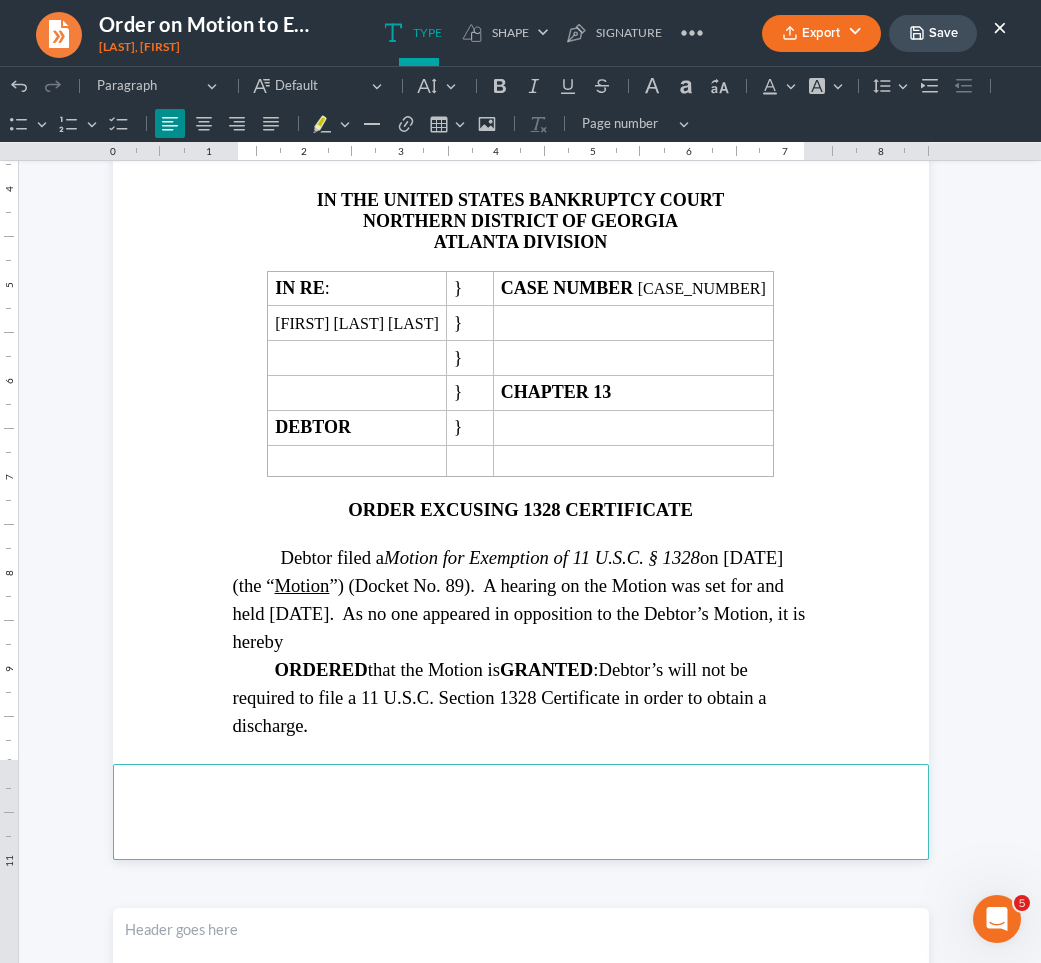 click on "Save" at bounding box center (933, 33) 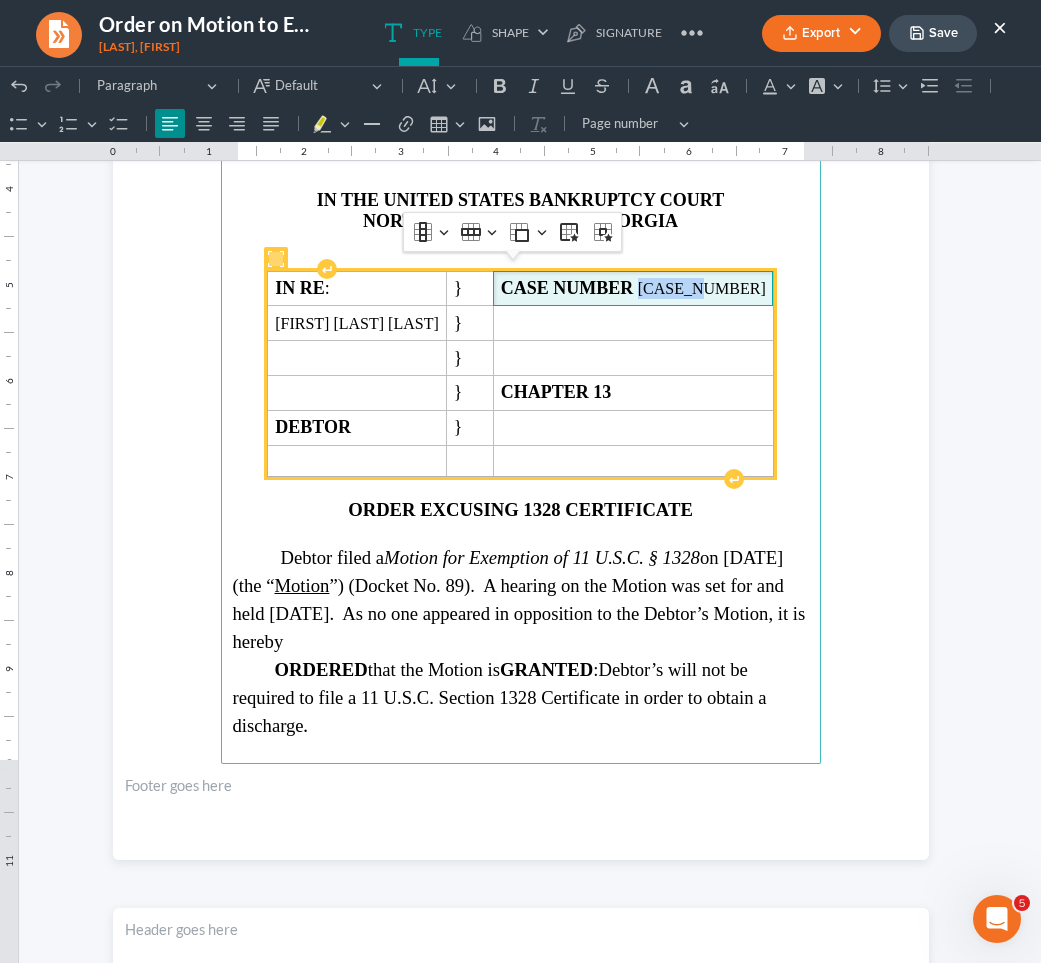 drag, startPoint x: 670, startPoint y: 277, endPoint x: 724, endPoint y: 282, distance: 54.230988 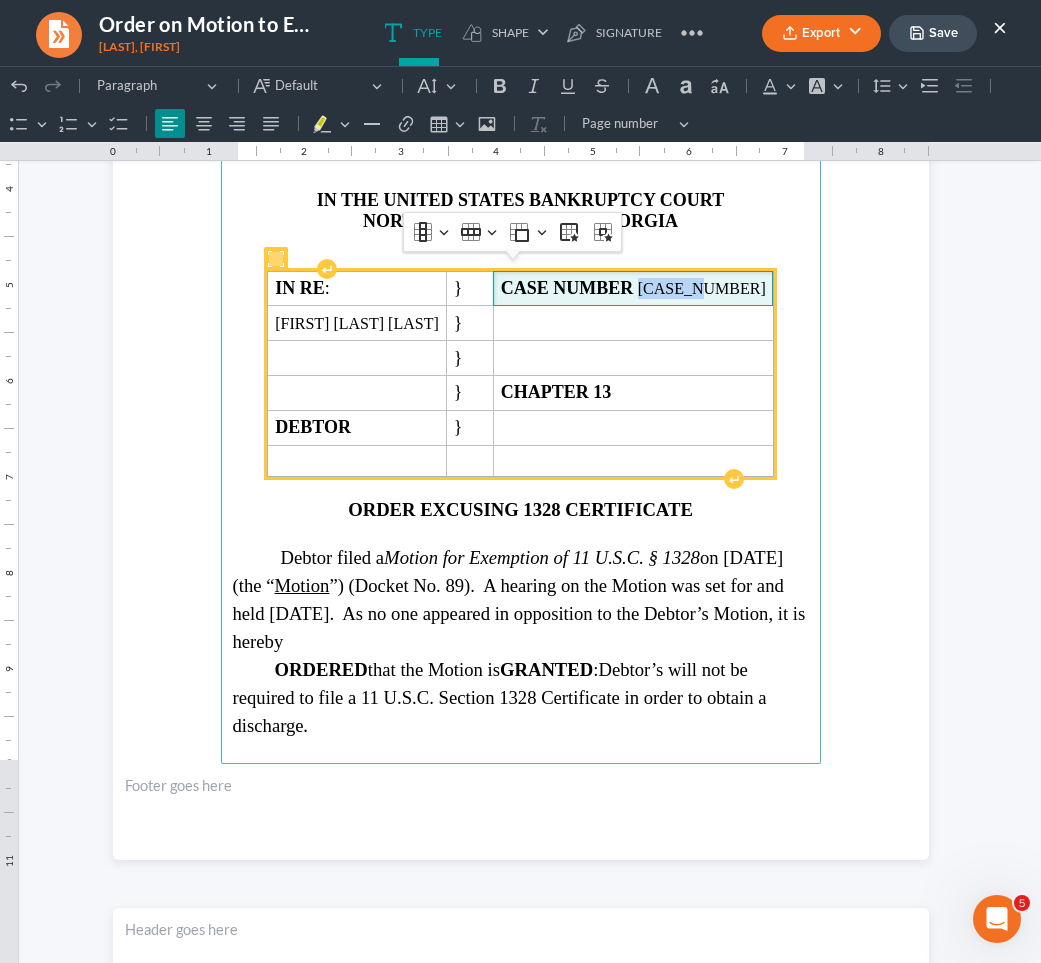 click on "CASE NUMBER   [CASE_NUMBER]" at bounding box center (633, 288) 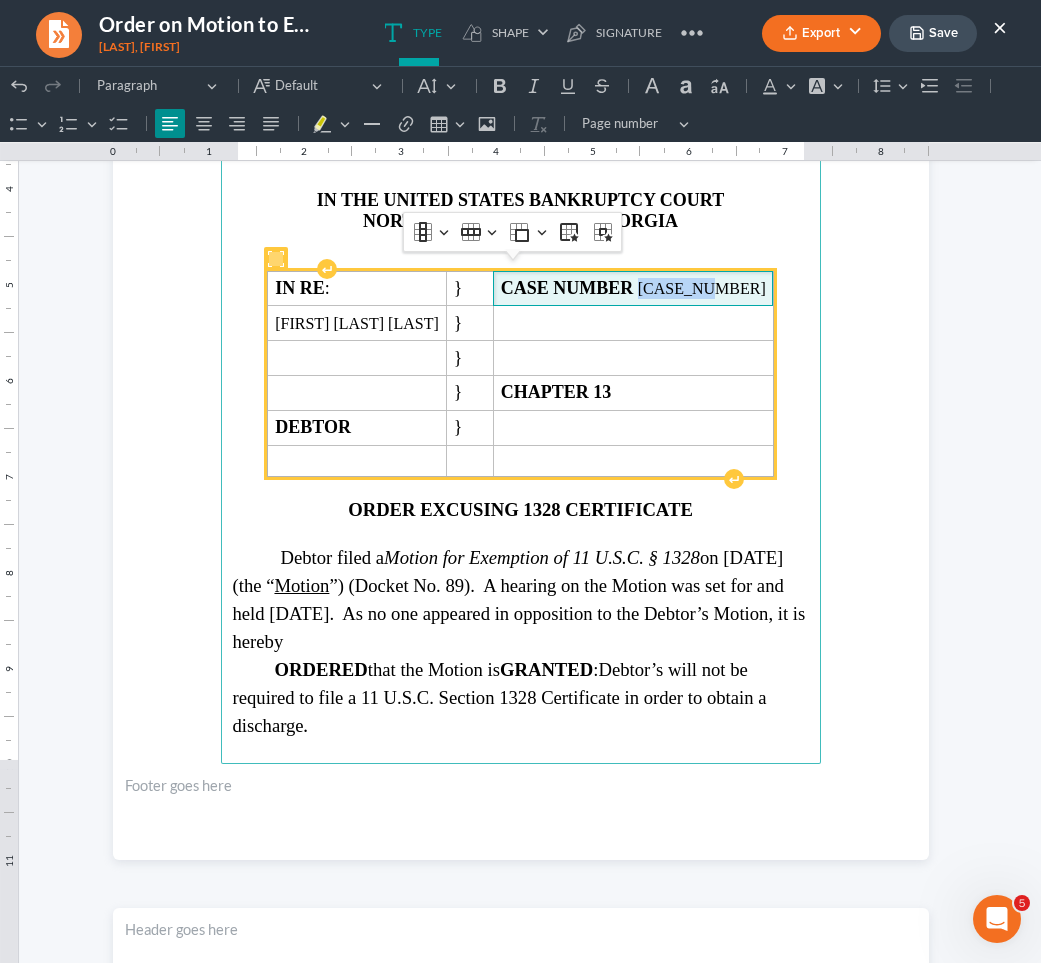 drag, startPoint x: 728, startPoint y: 283, endPoint x: 669, endPoint y: 283, distance: 59 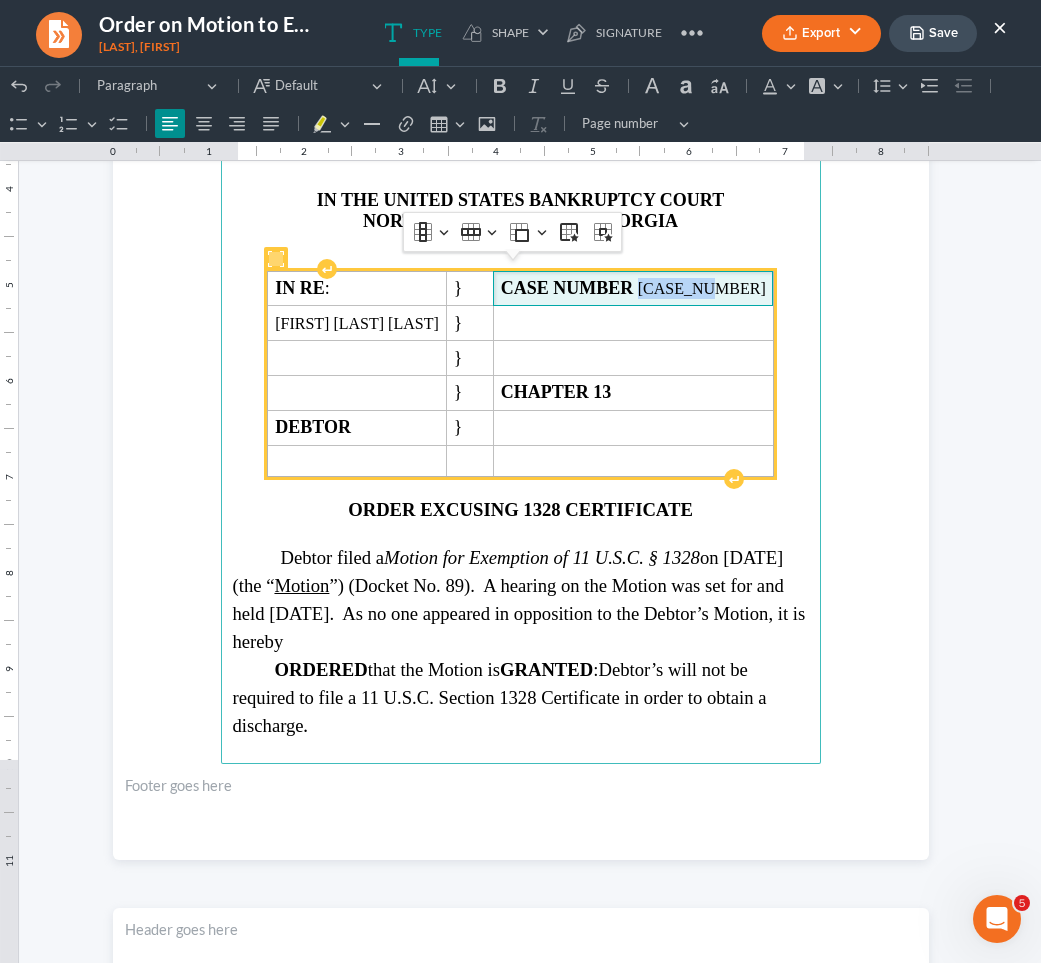 click on "CASE NUMBER   [CASE_NUMBER]" at bounding box center [633, 288] 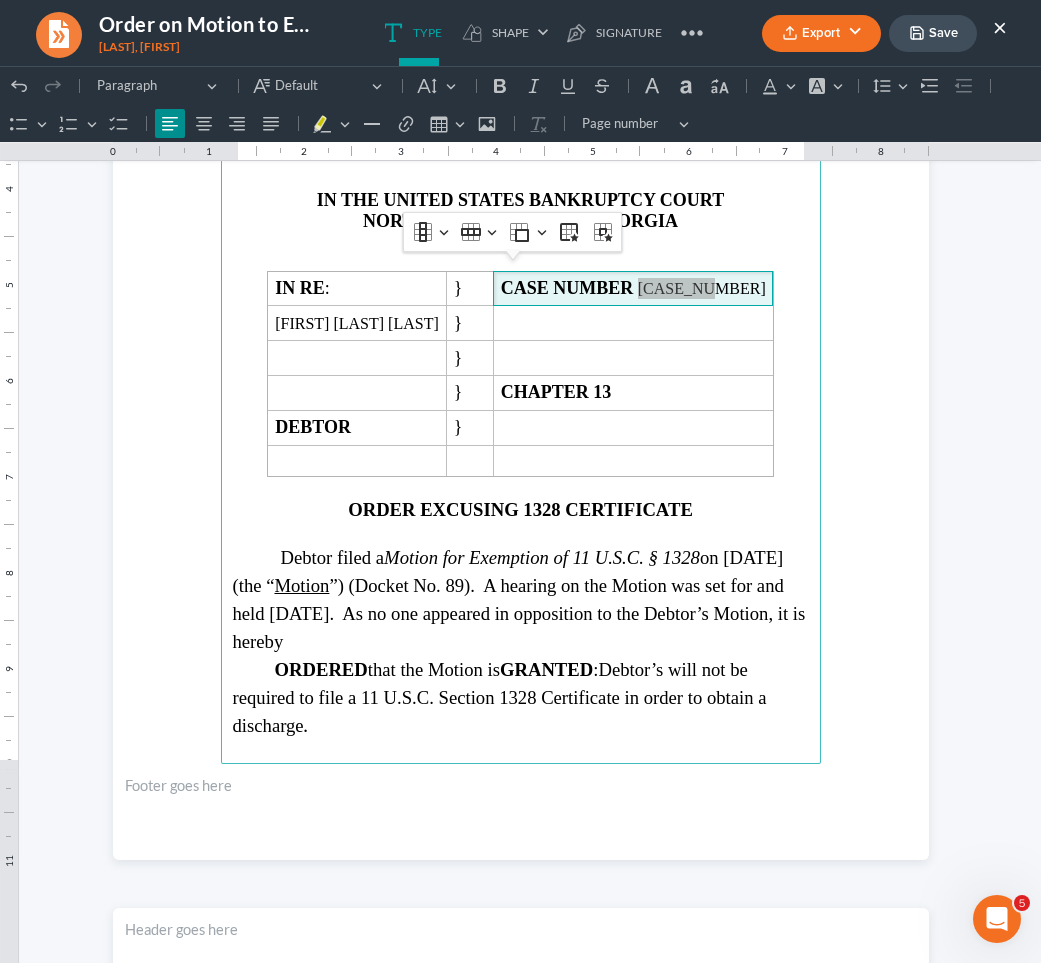 click on "Save" at bounding box center [933, 33] 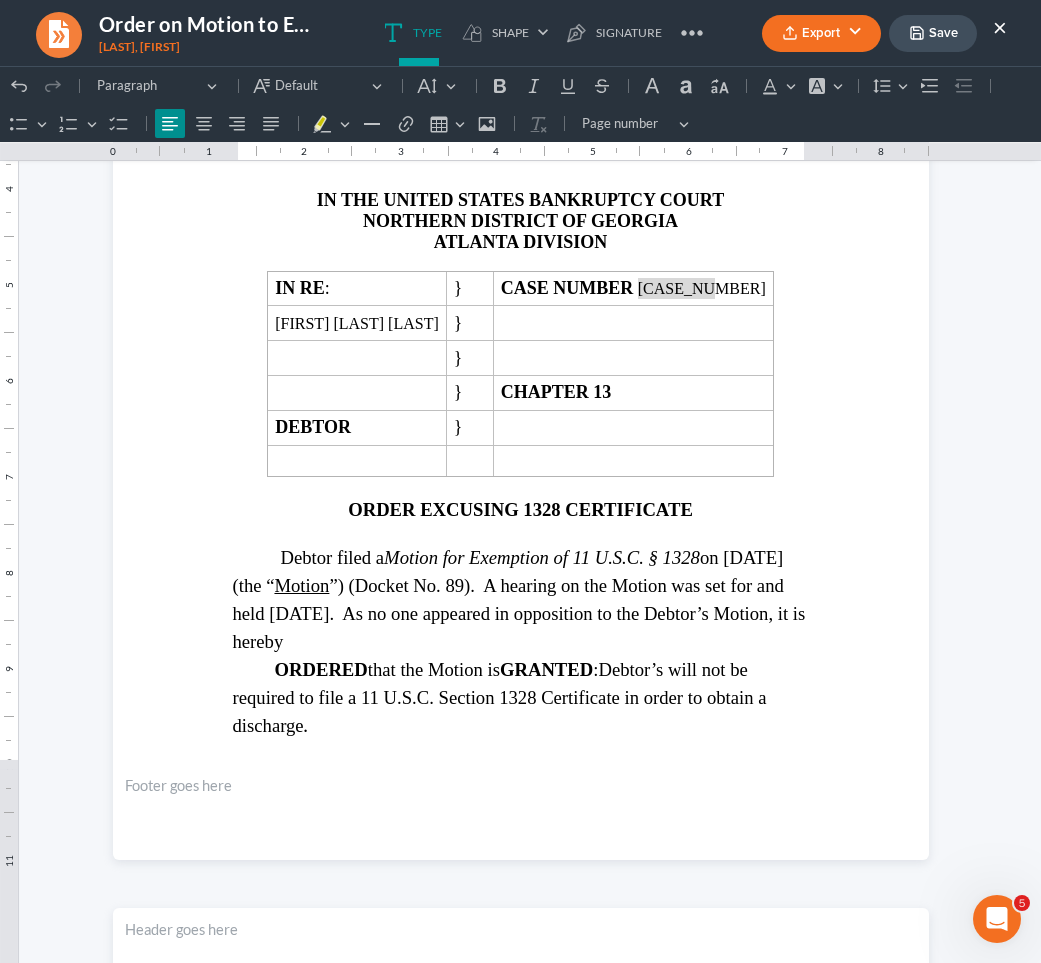 click on "Export" at bounding box center [821, 33] 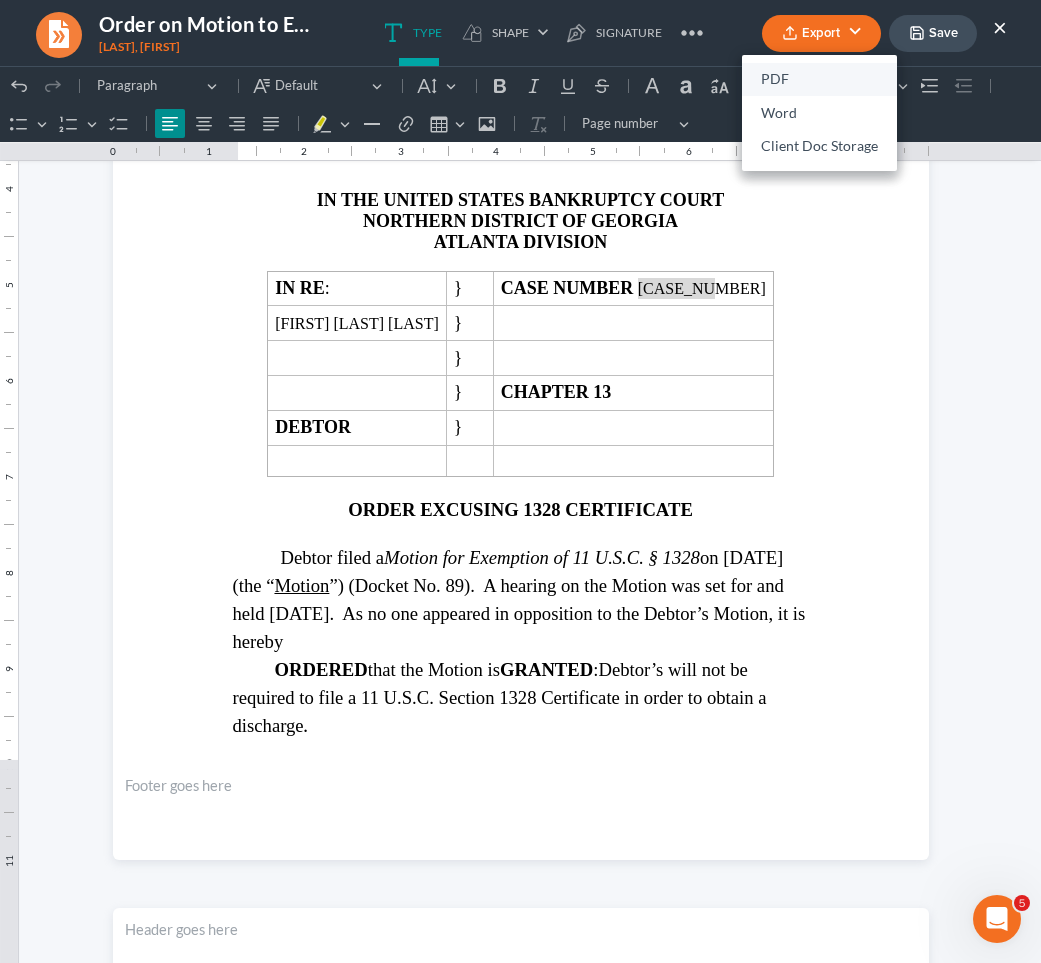 click on "PDF" at bounding box center (819, 80) 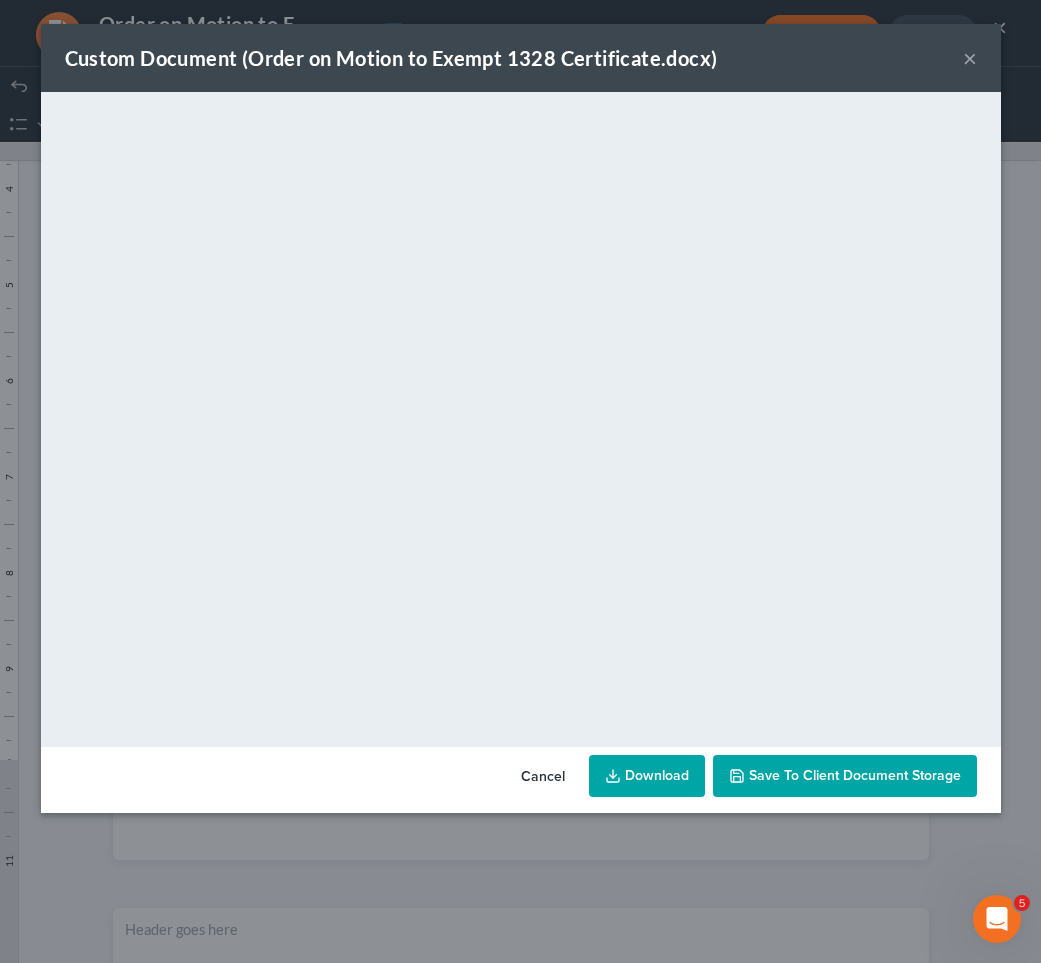 click on "×" at bounding box center (970, 58) 